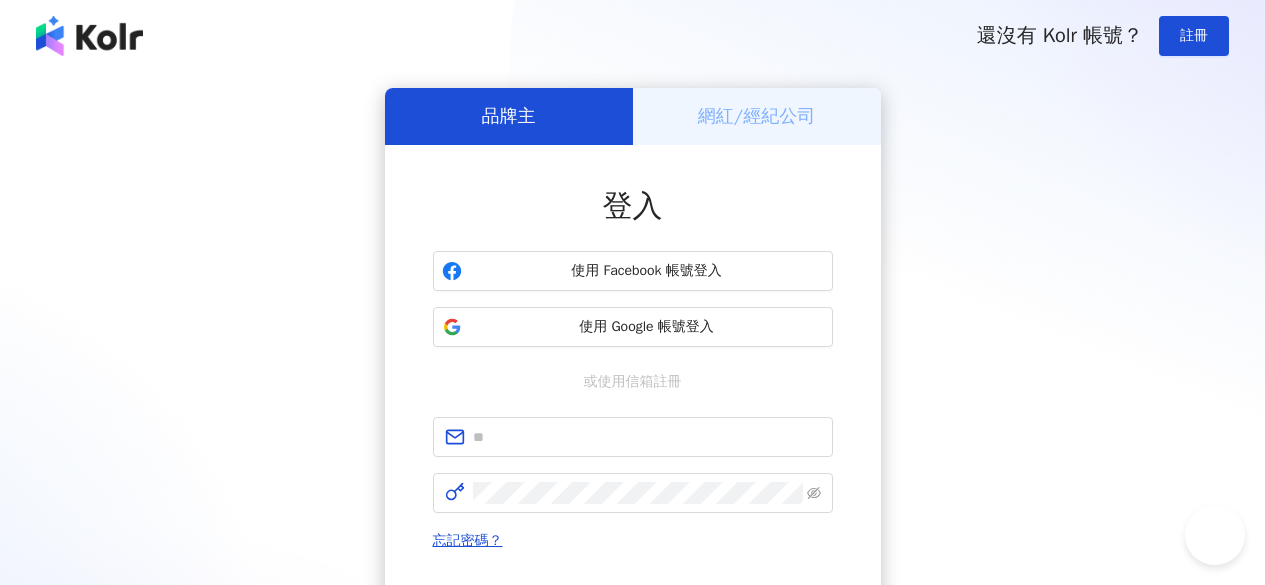scroll, scrollTop: 0, scrollLeft: 0, axis: both 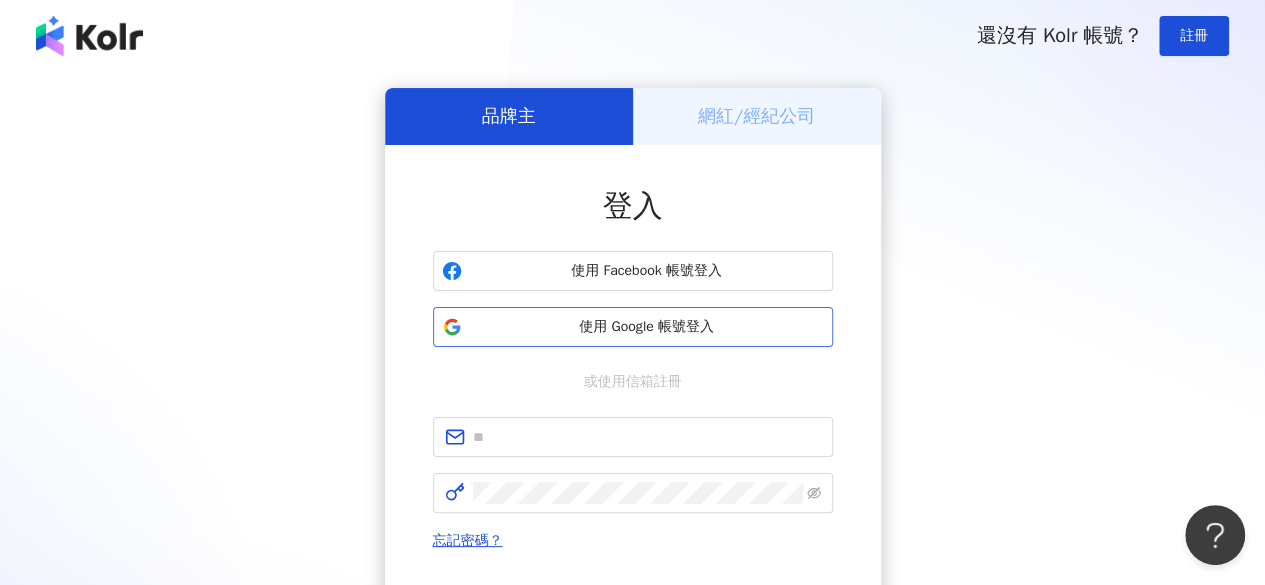 click on "使用 Google 帳號登入" at bounding box center [647, 327] 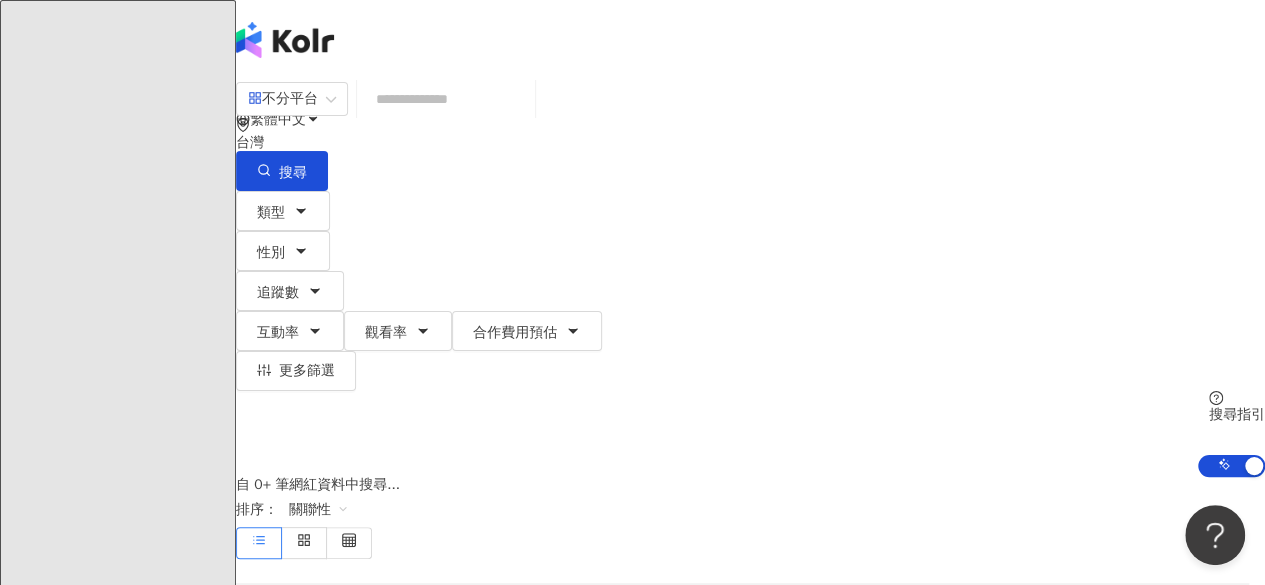click at bounding box center (446, 99) 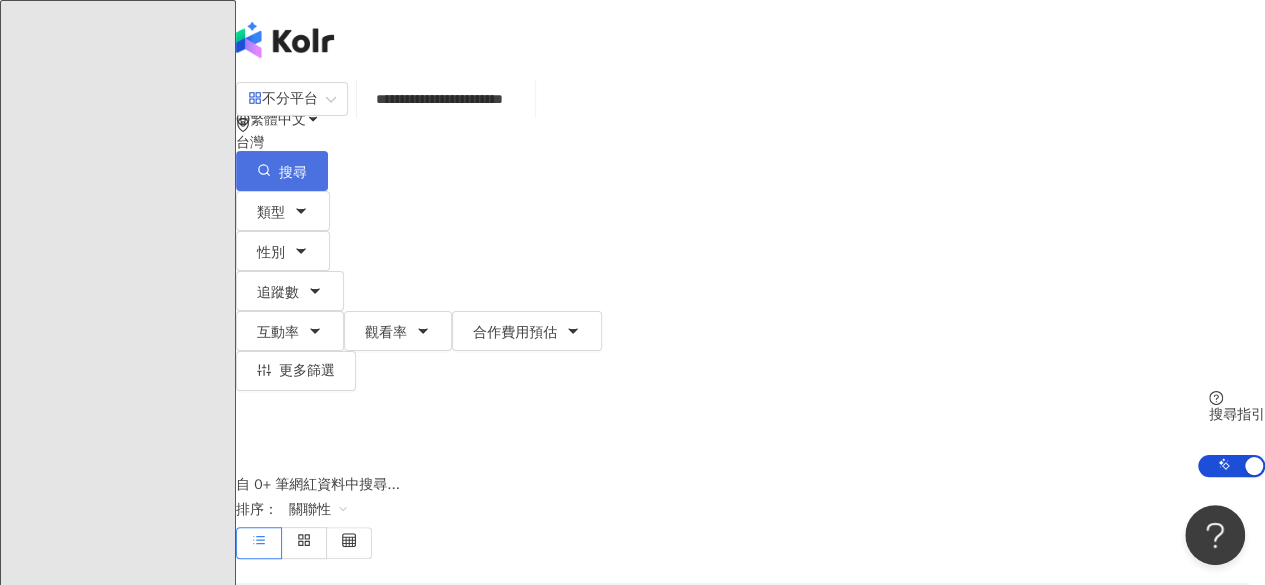 type on "**********" 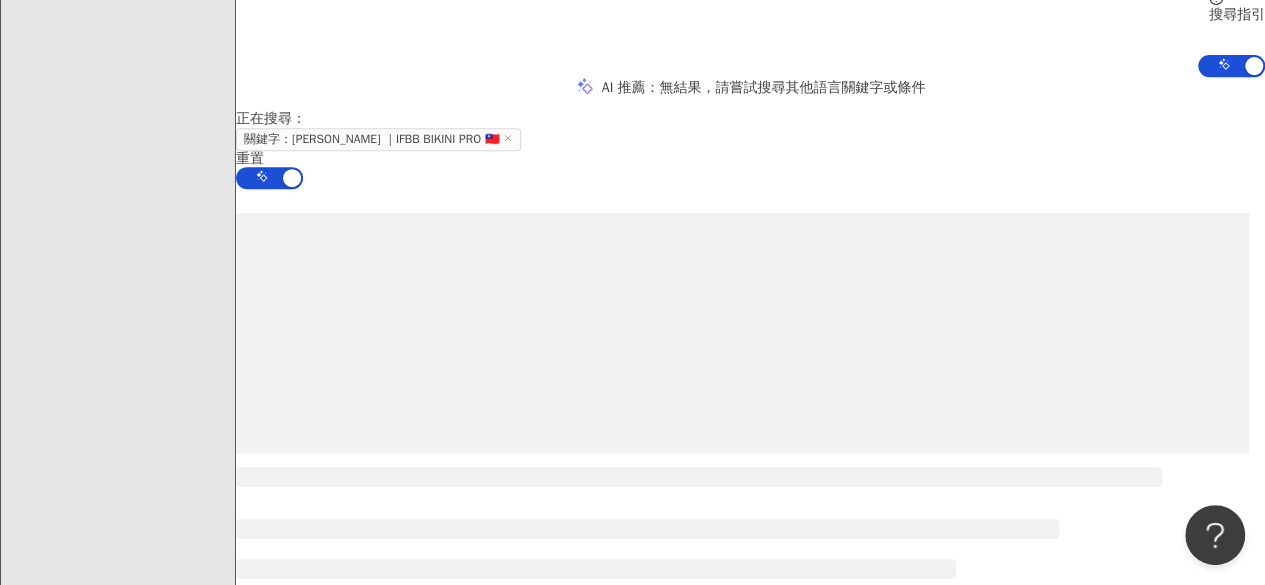 scroll, scrollTop: 394, scrollLeft: 0, axis: vertical 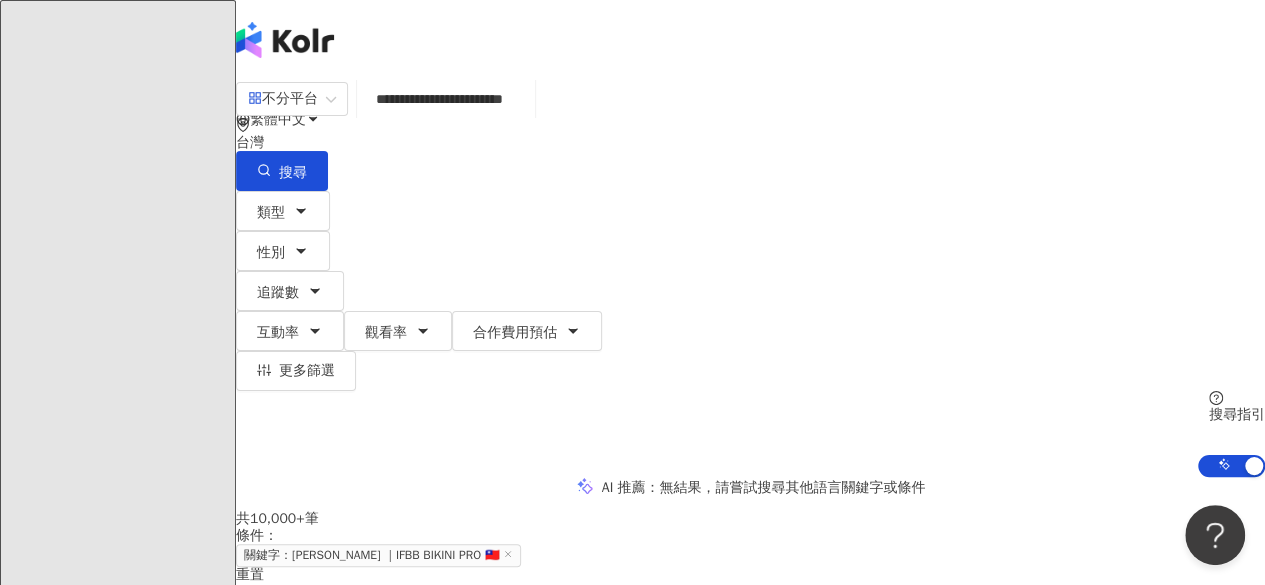click on "**********" at bounding box center [446, 99] 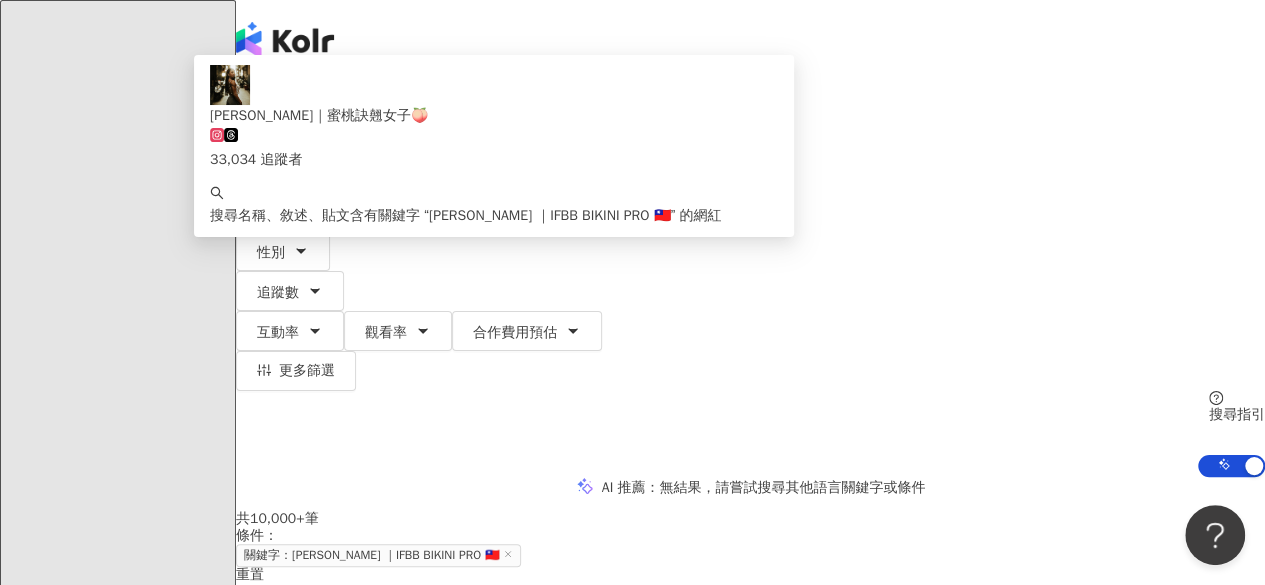 drag, startPoint x: 668, startPoint y: 118, endPoint x: 583, endPoint y: 121, distance: 85.052925 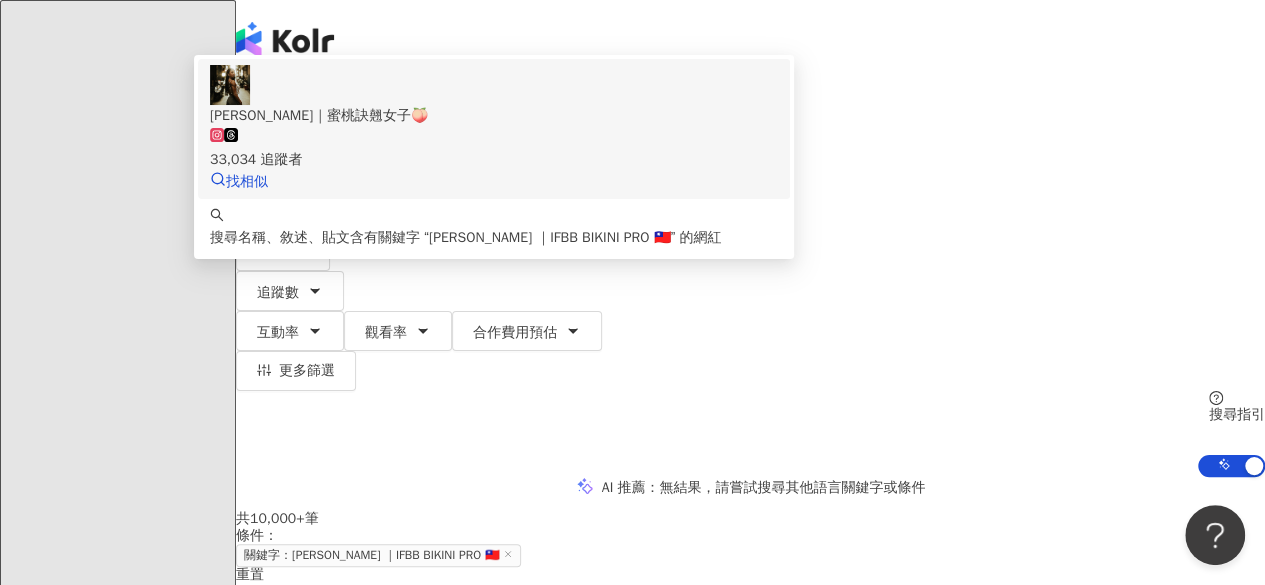 click on "33,034   追蹤者" at bounding box center (494, 149) 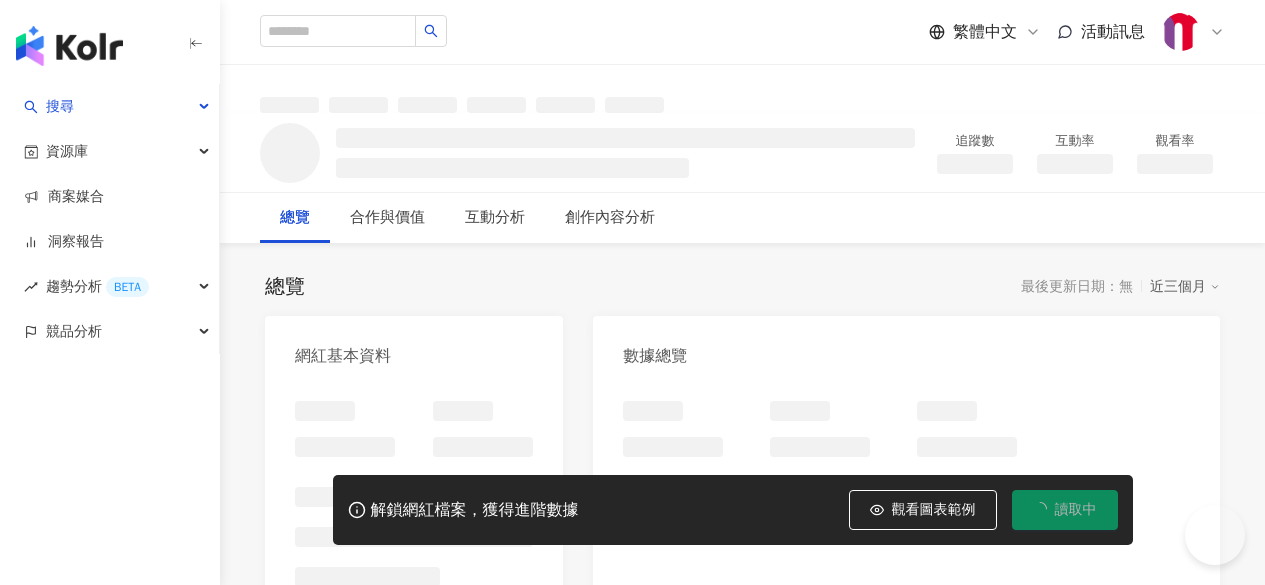 scroll, scrollTop: 0, scrollLeft: 0, axis: both 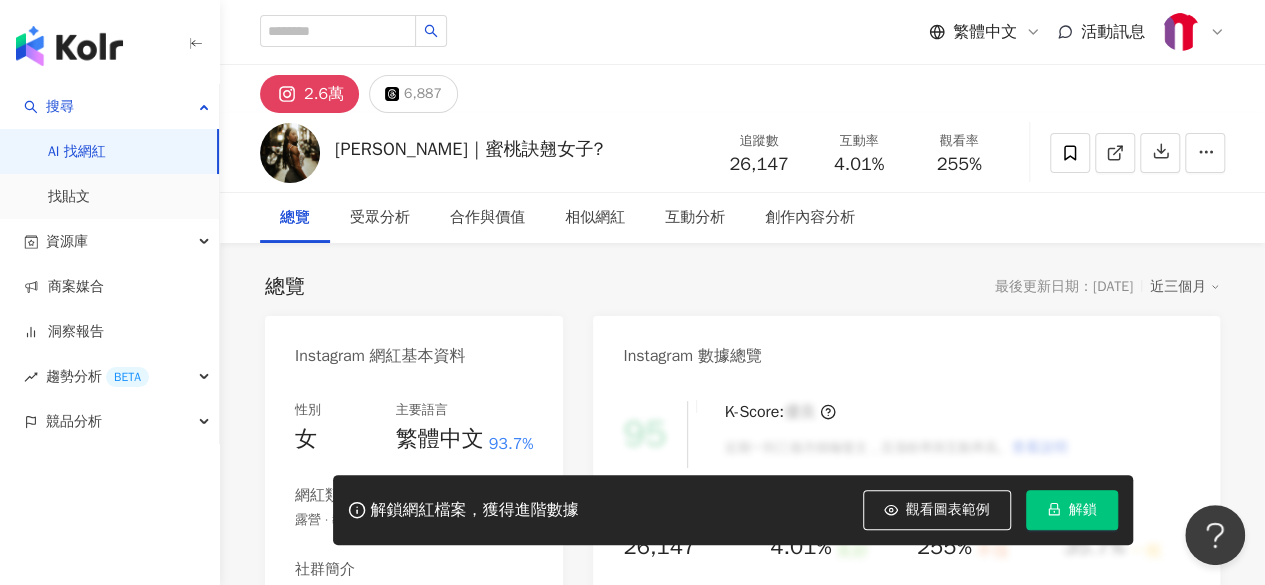 click at bounding box center (110, 42) 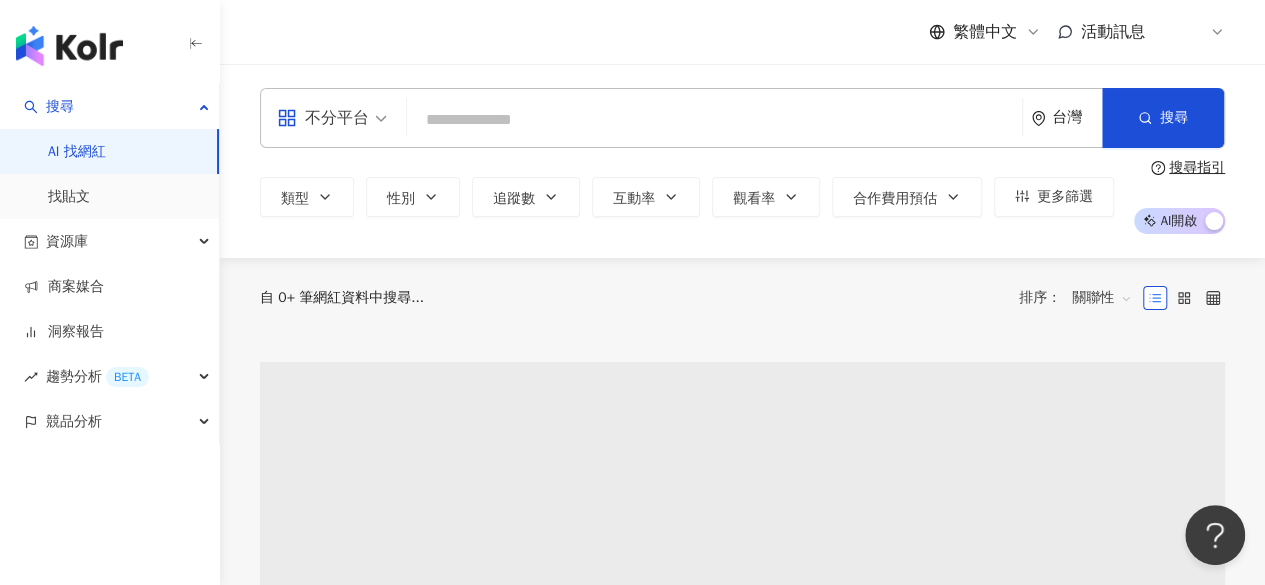 click on "不分平台" at bounding box center (323, 118) 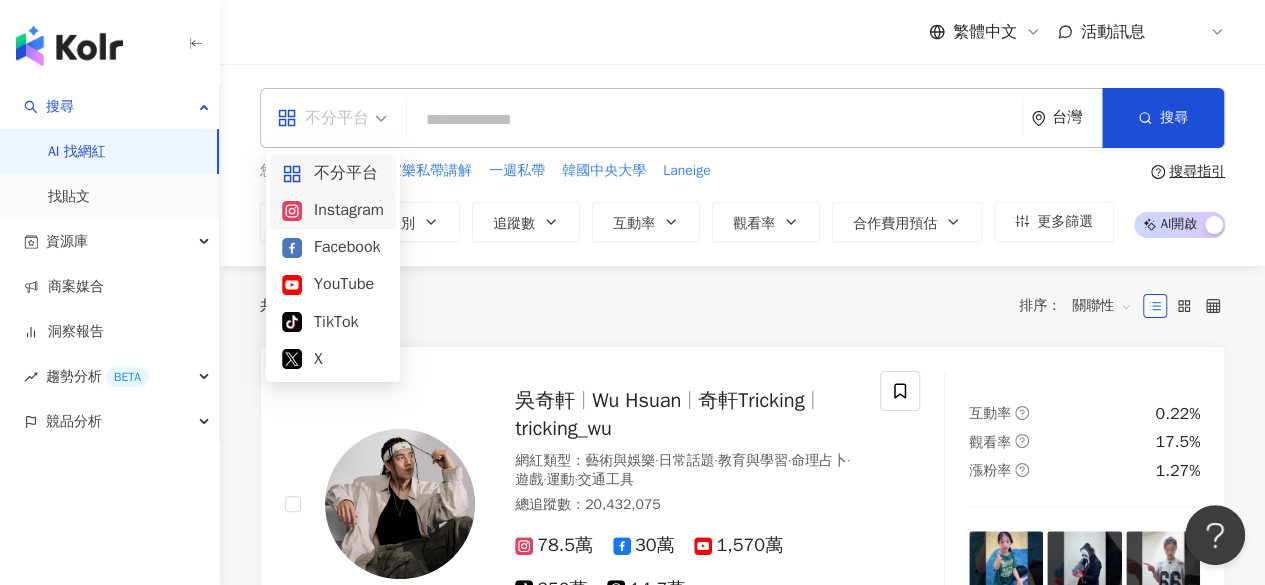 click on "Instagram" at bounding box center [333, 210] 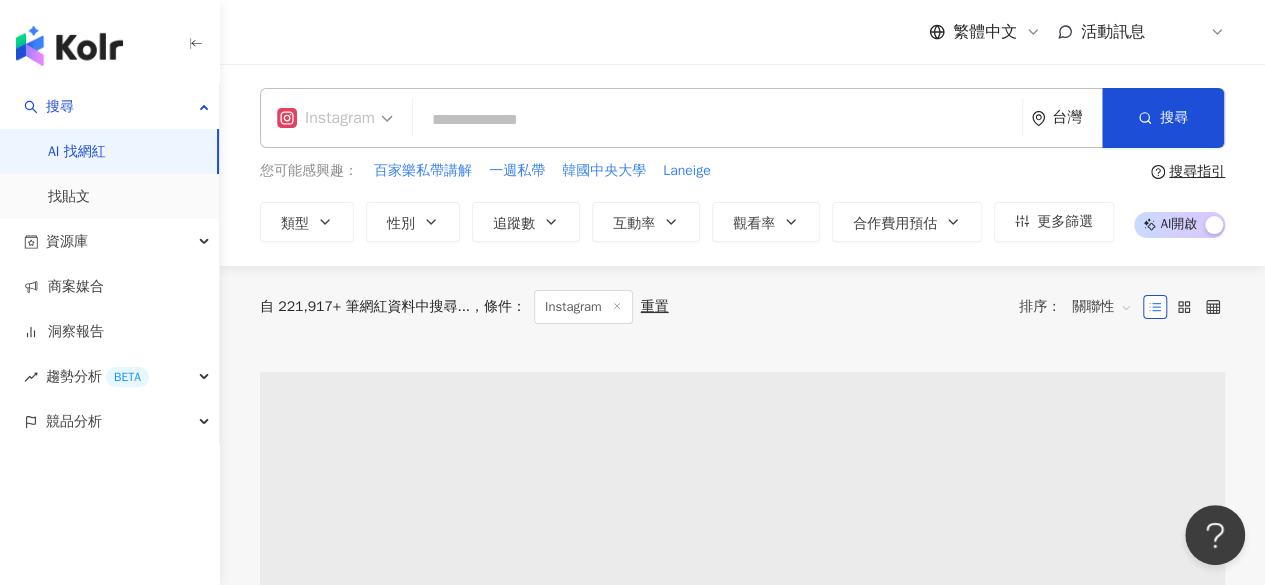 click on "Instagram" at bounding box center (326, 118) 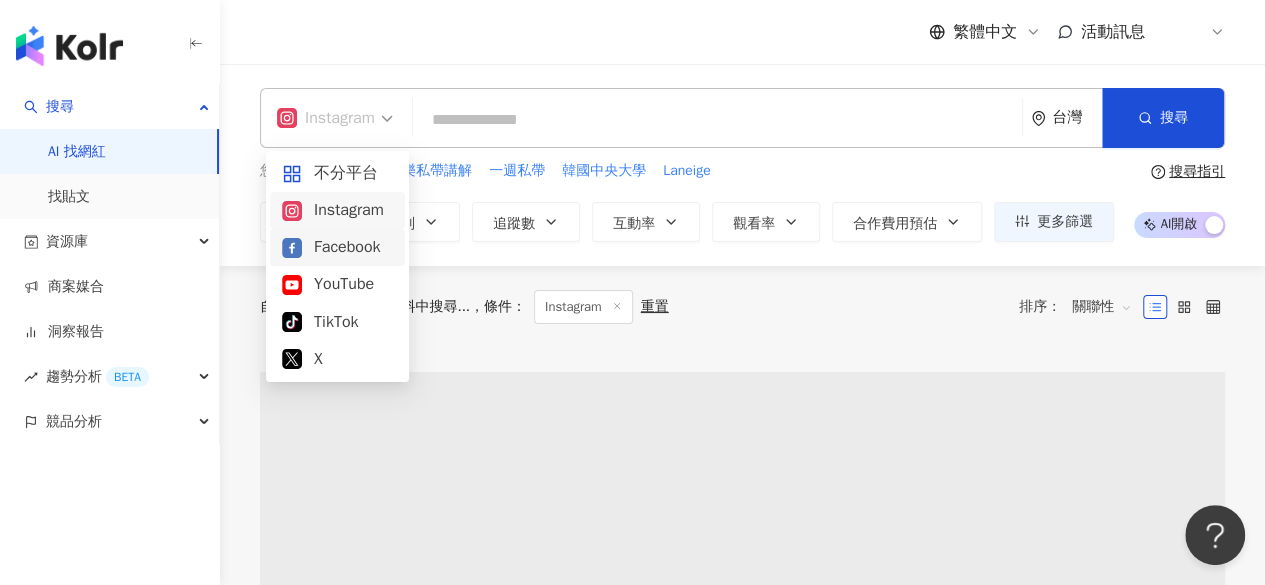 click on "Facebook" at bounding box center (337, 247) 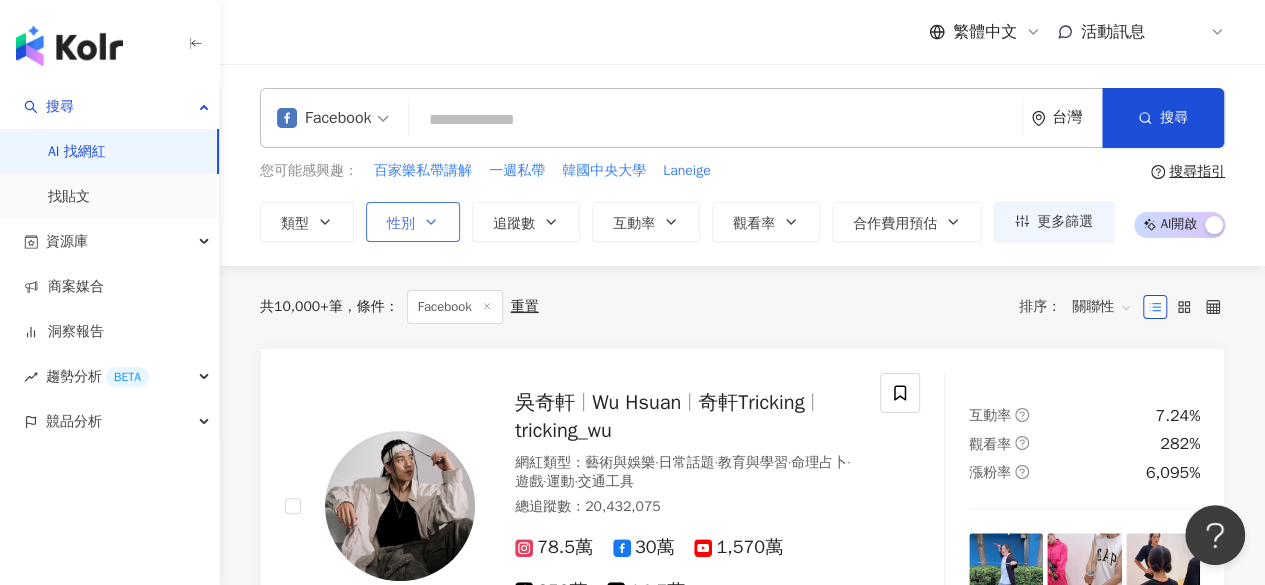 click on "性別" at bounding box center (401, 224) 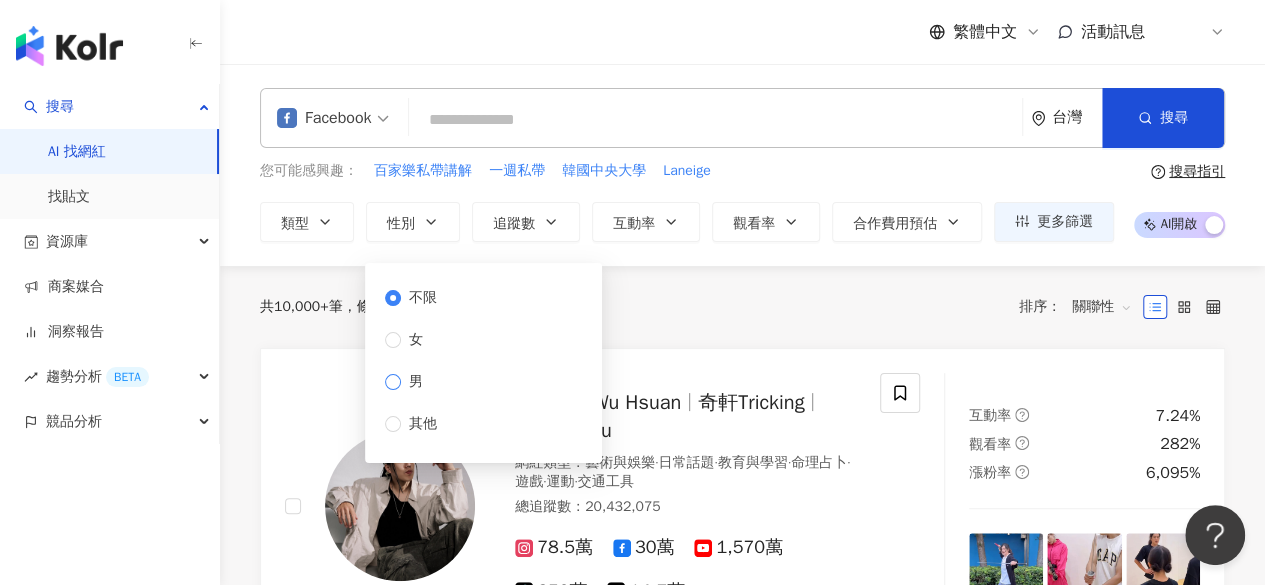 click on "男" at bounding box center [416, 382] 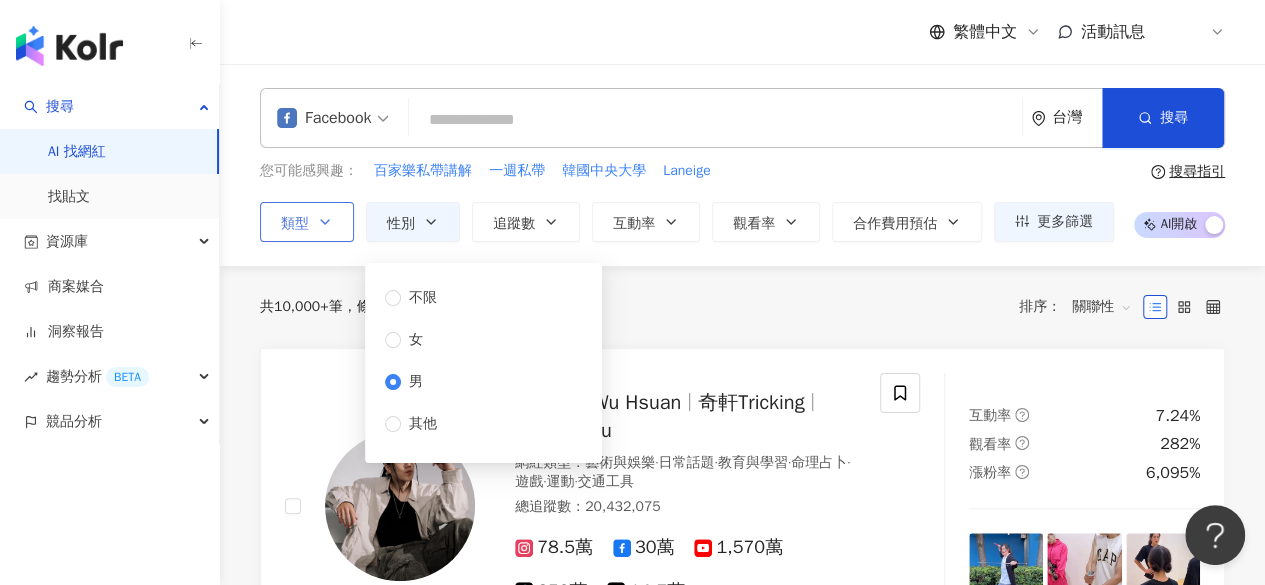 click 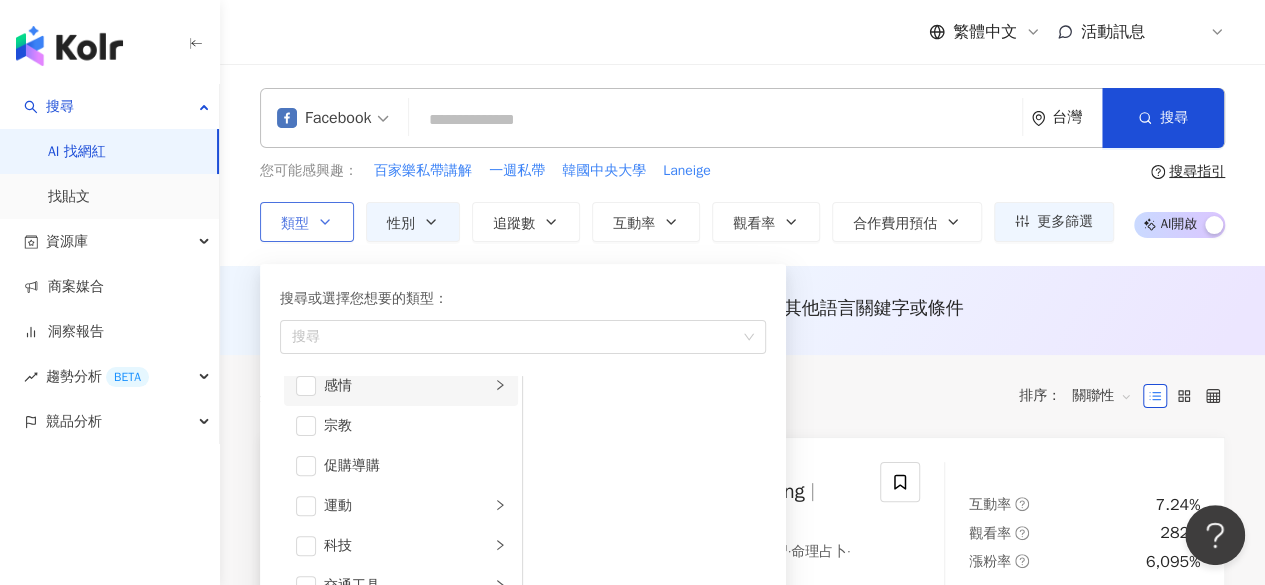 scroll, scrollTop: 692, scrollLeft: 0, axis: vertical 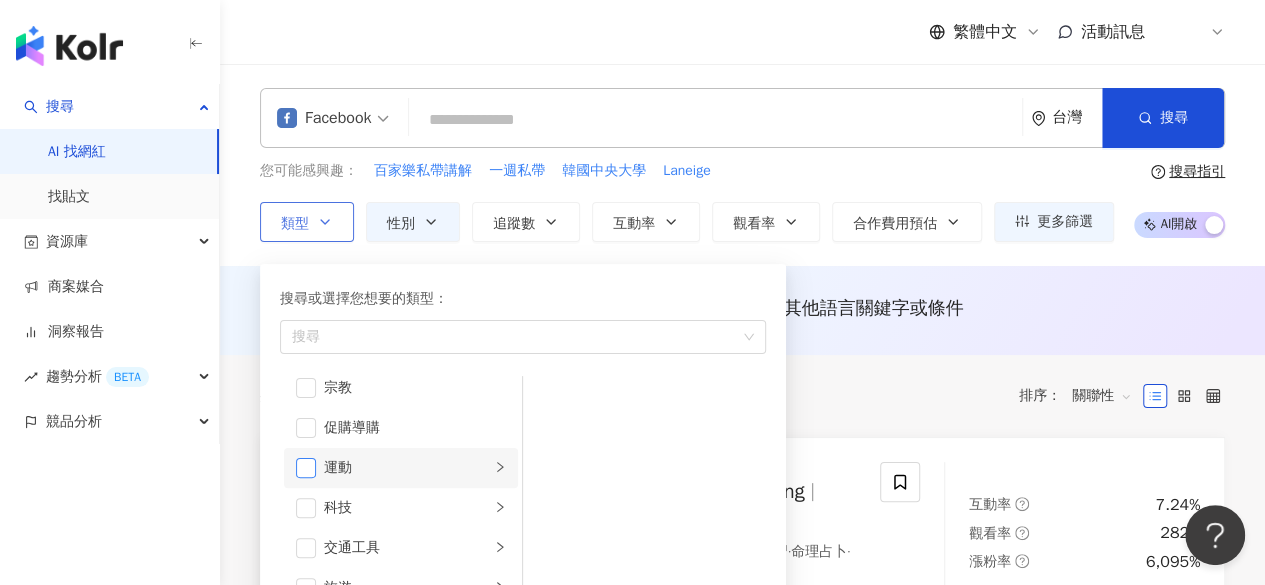 click at bounding box center (306, 468) 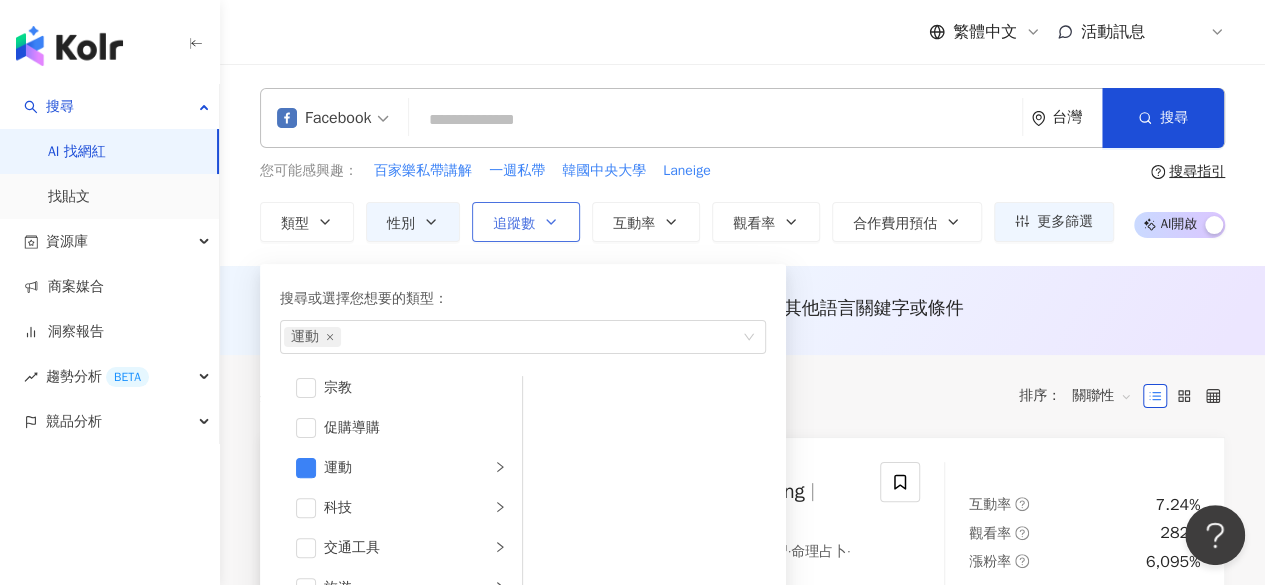 click on "追蹤數" at bounding box center (514, 224) 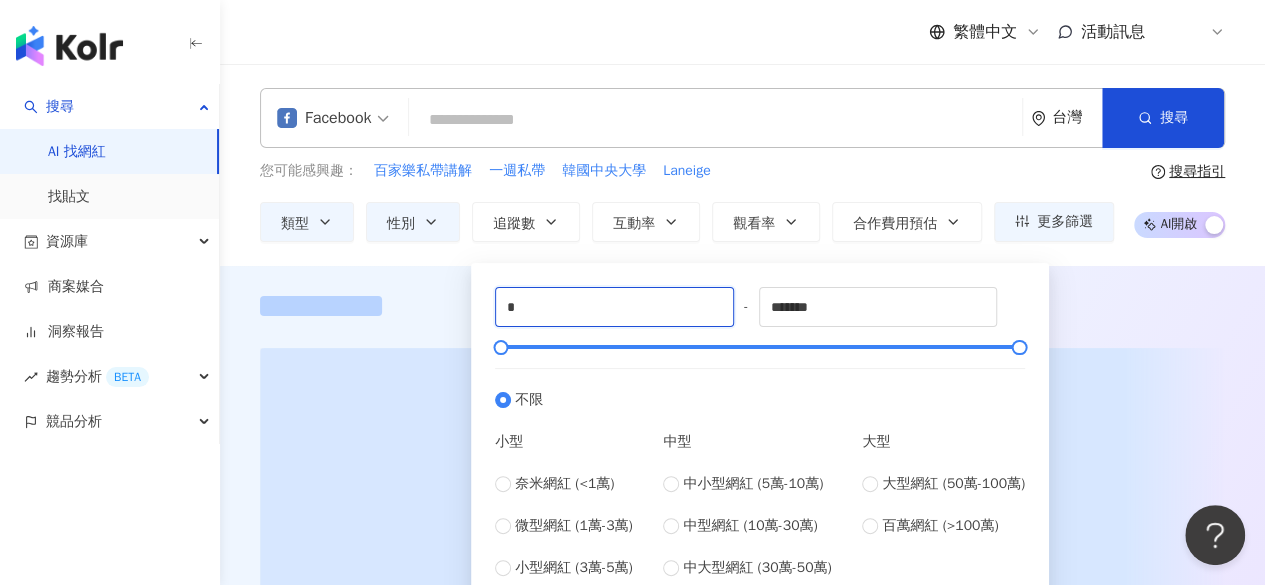 drag, startPoint x: 580, startPoint y: 310, endPoint x: 449, endPoint y: 301, distance: 131.30879 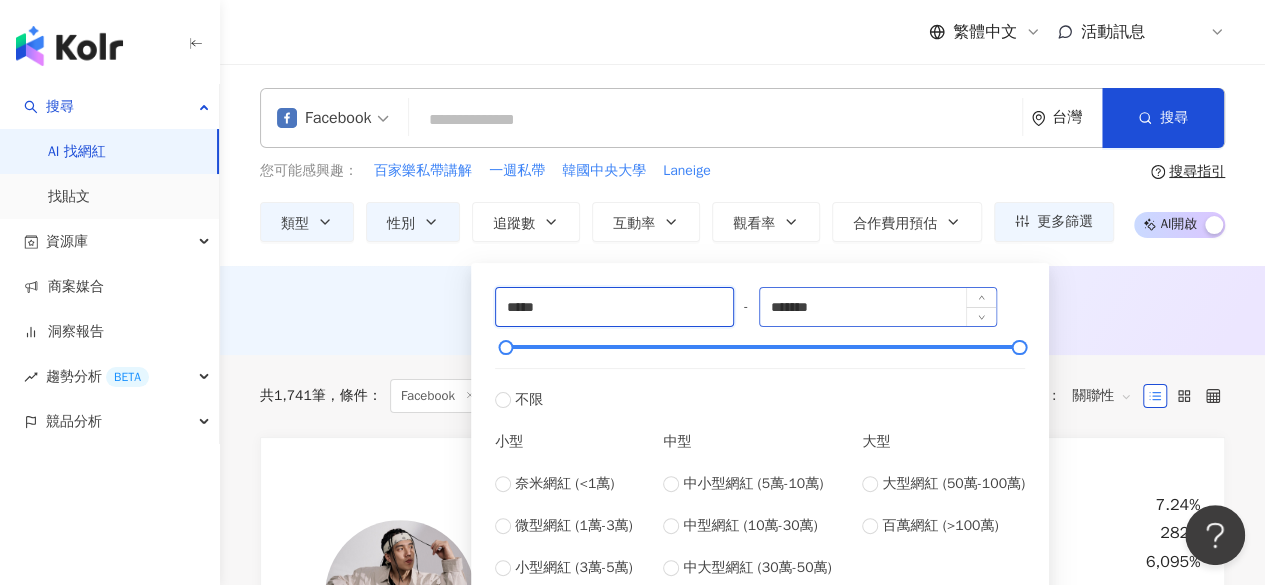 type on "*****" 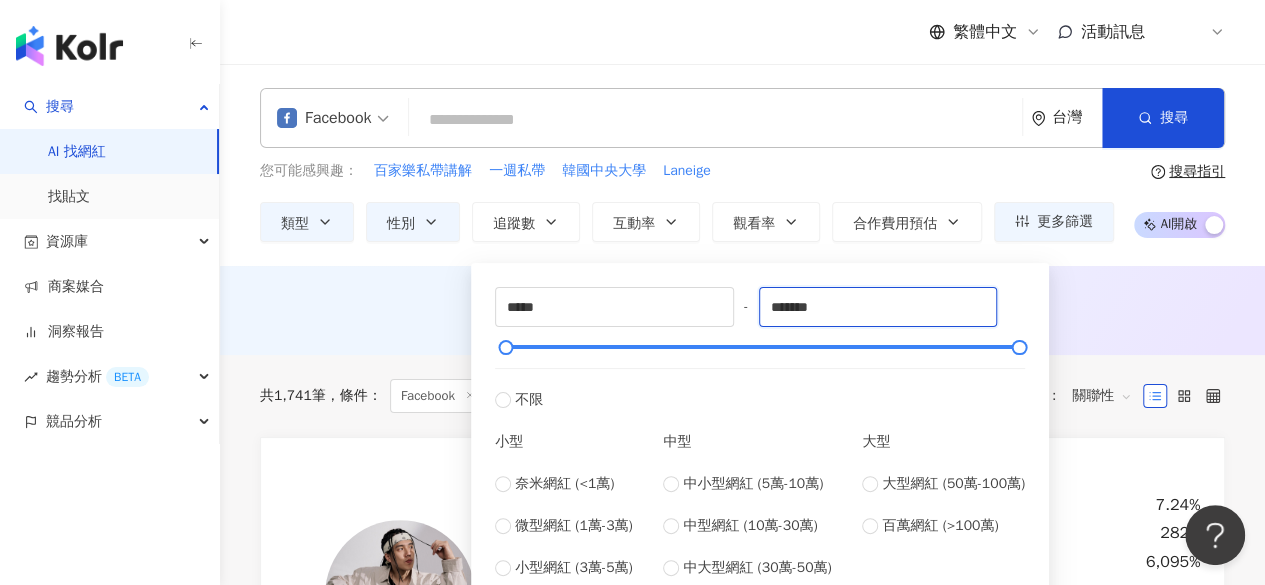 drag, startPoint x: 846, startPoint y: 304, endPoint x: 436, endPoint y: 311, distance: 410.05975 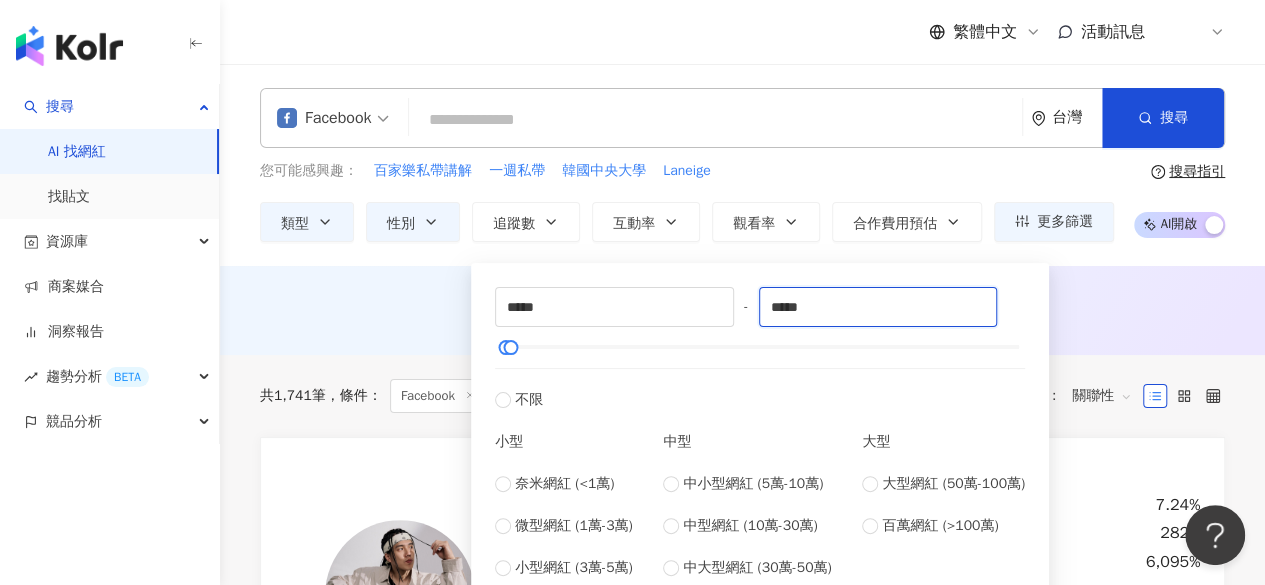 type on "*****" 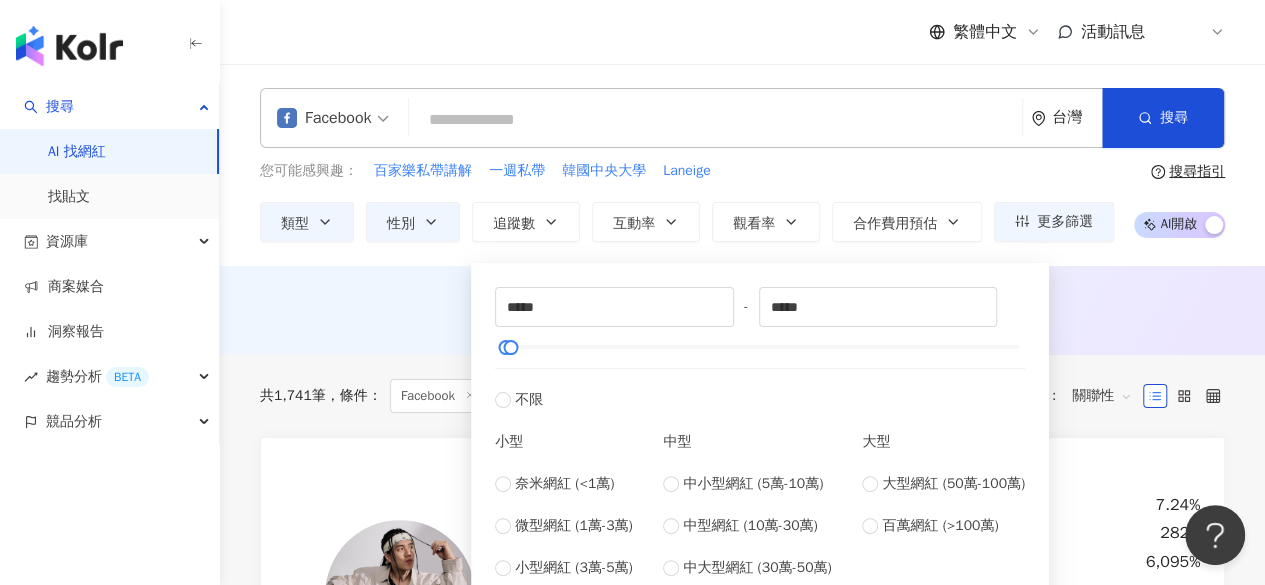 click at bounding box center (715, 120) 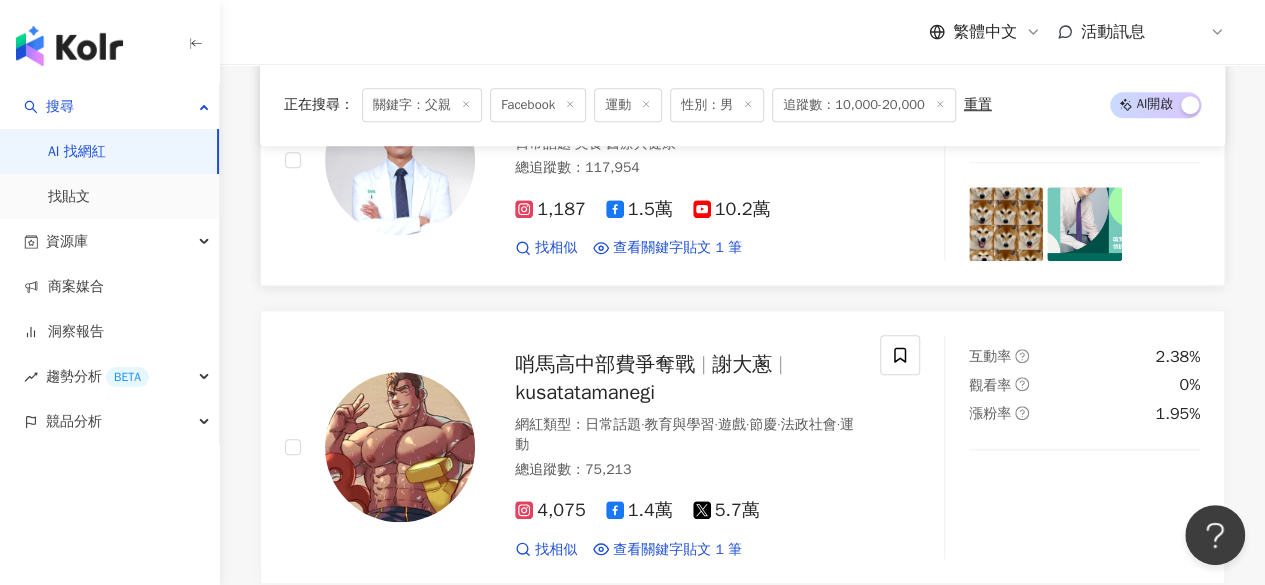 scroll, scrollTop: 876, scrollLeft: 0, axis: vertical 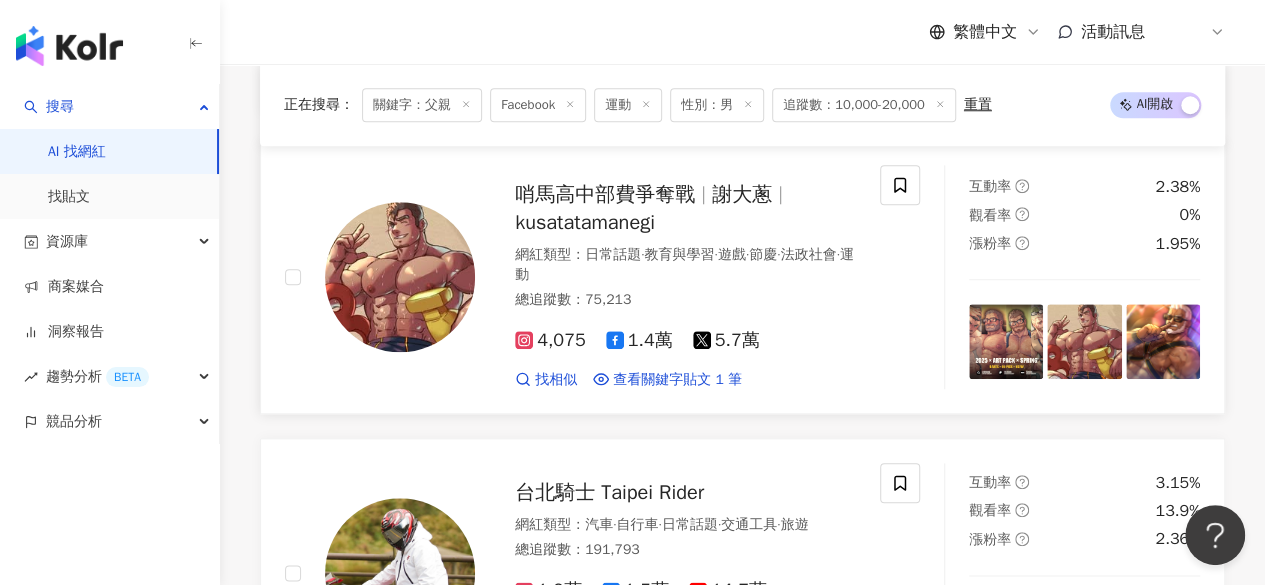 type on "**" 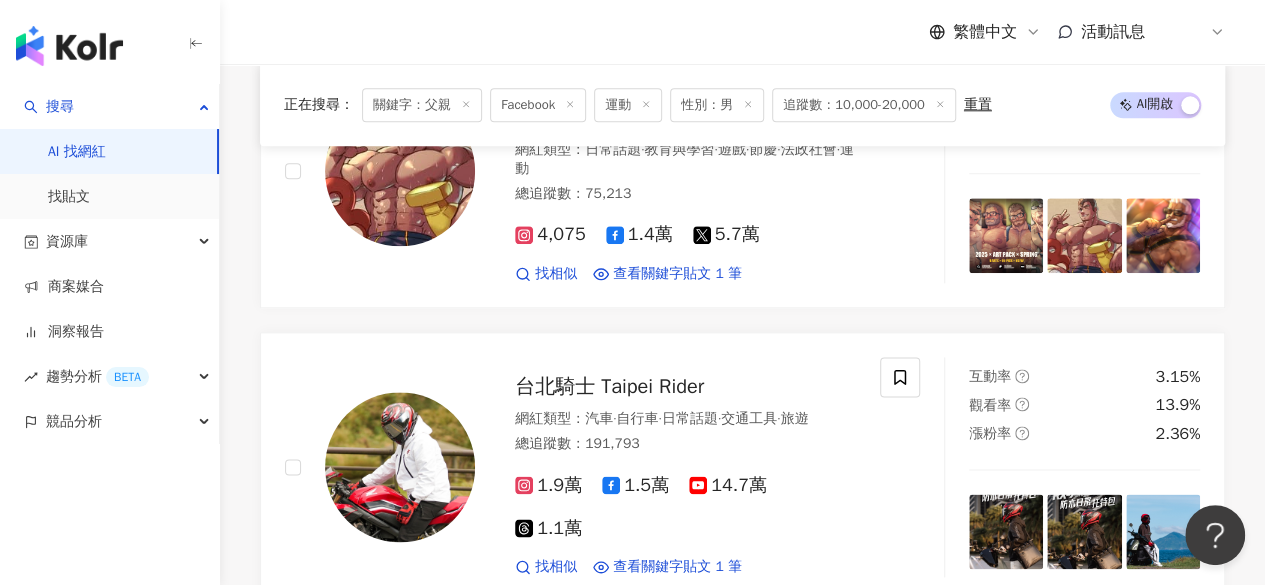 scroll, scrollTop: 1470, scrollLeft: 0, axis: vertical 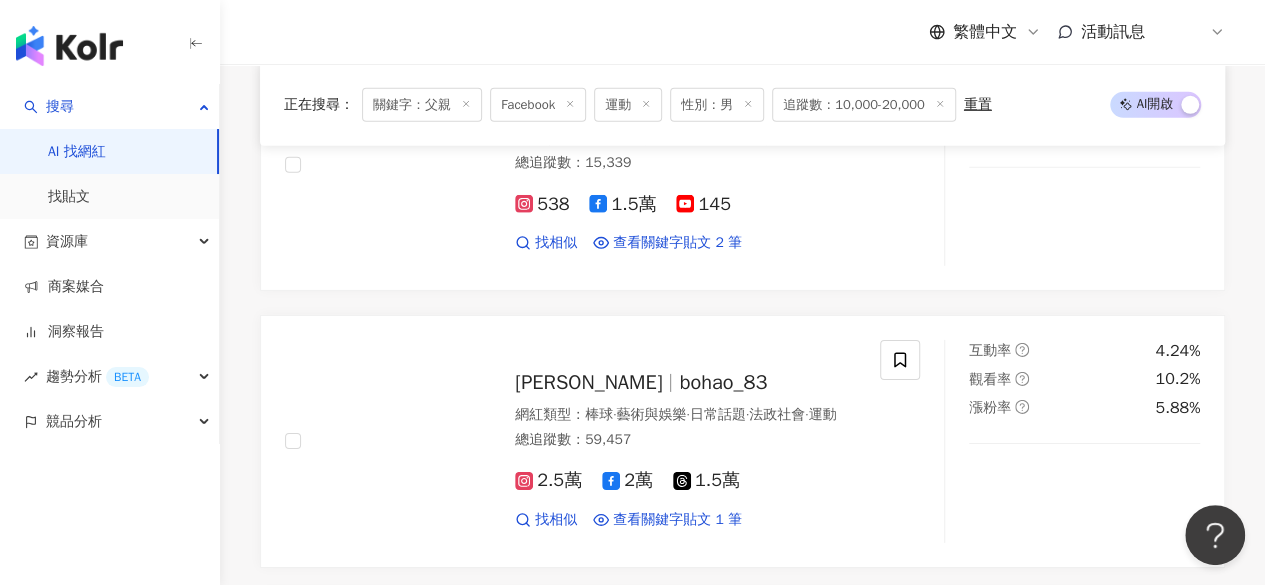 click 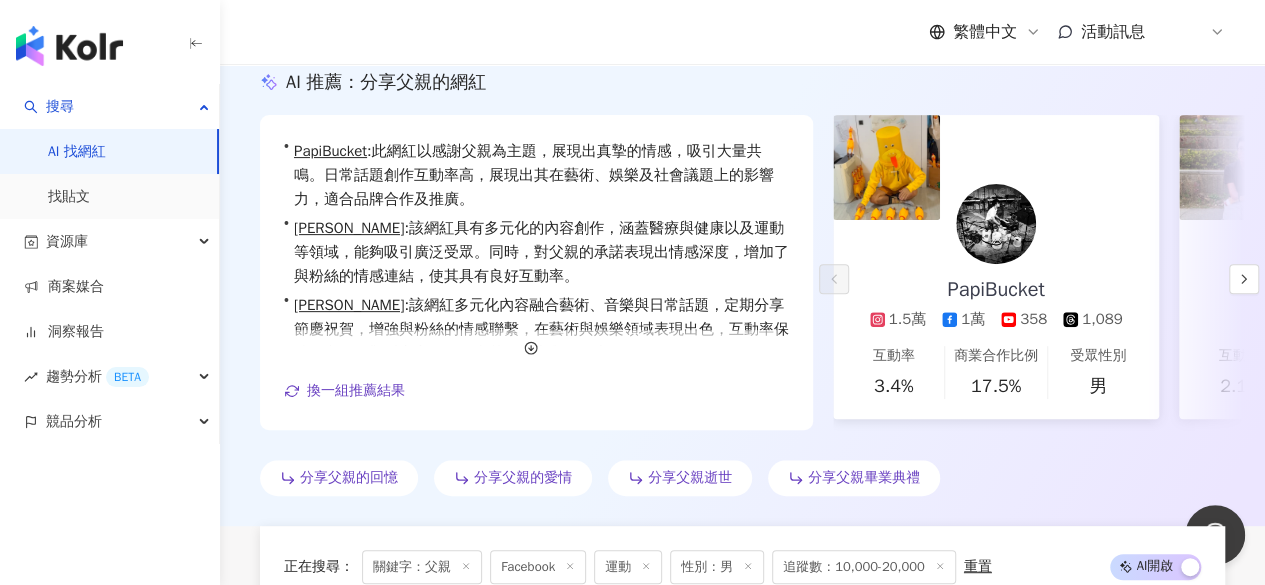 scroll, scrollTop: 3, scrollLeft: 0, axis: vertical 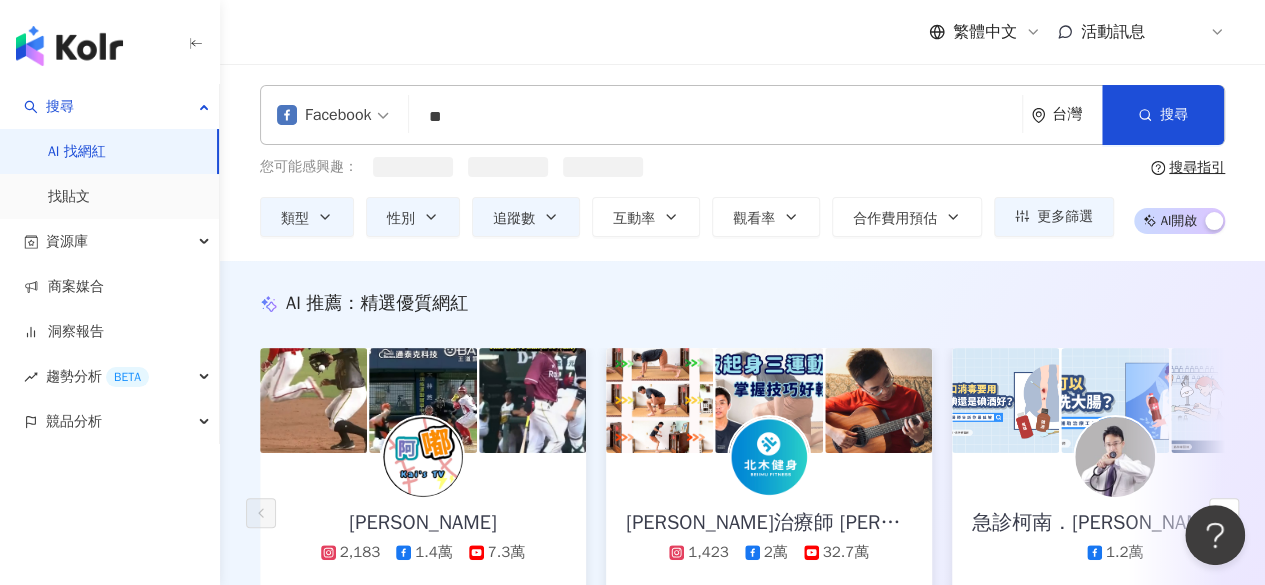 type 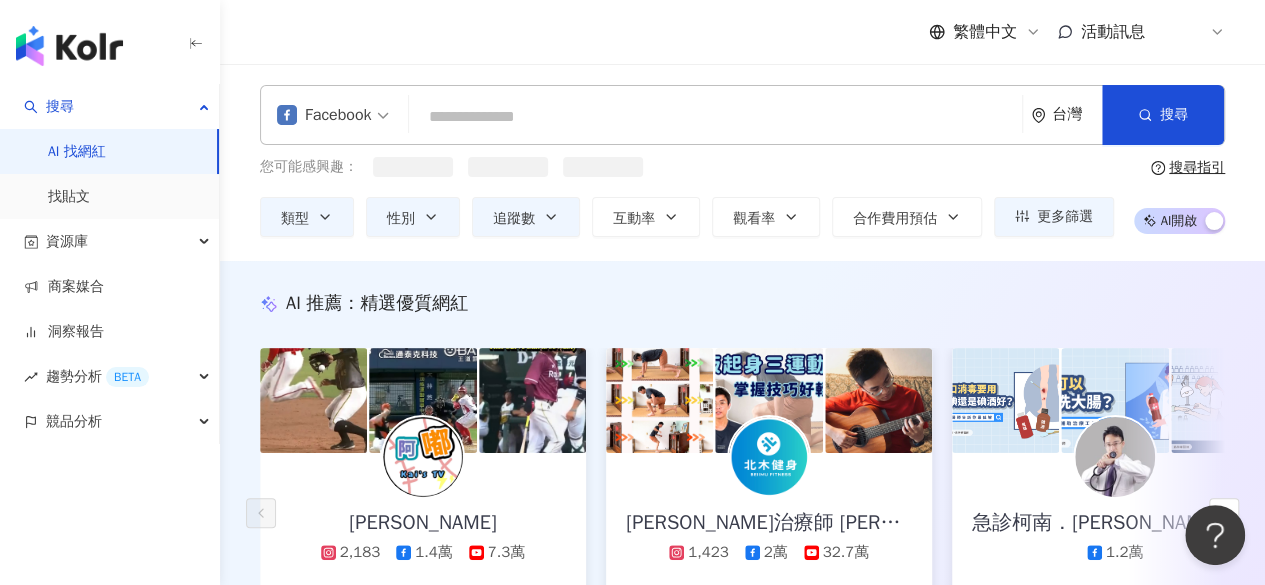 drag, startPoint x: 507, startPoint y: 114, endPoint x: 294, endPoint y: 101, distance: 213.39635 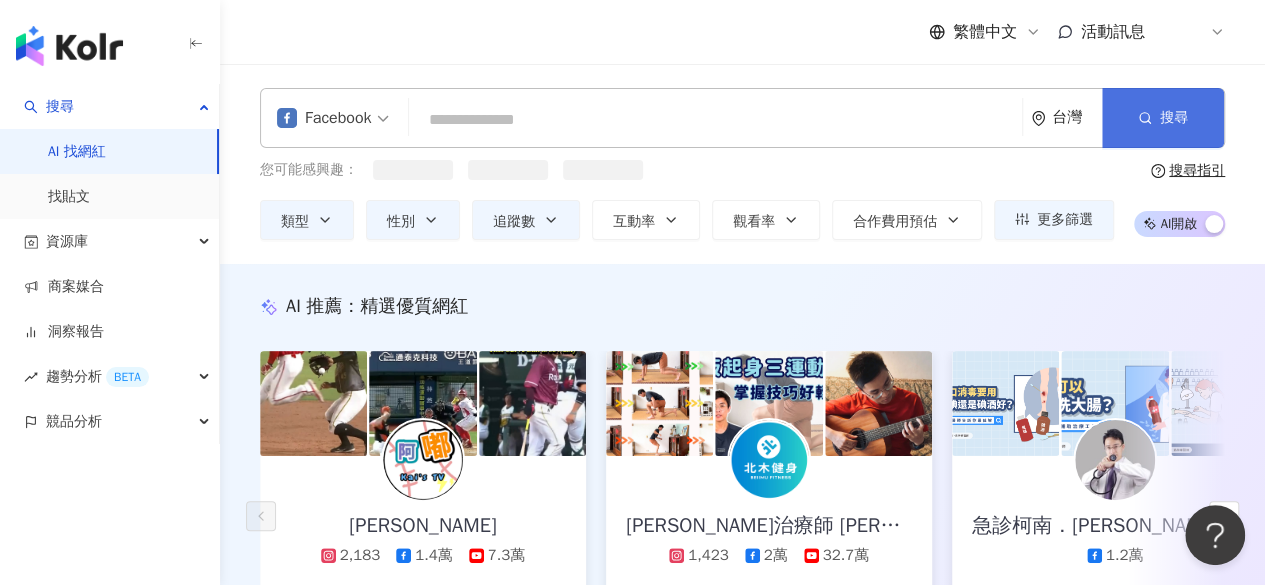 click 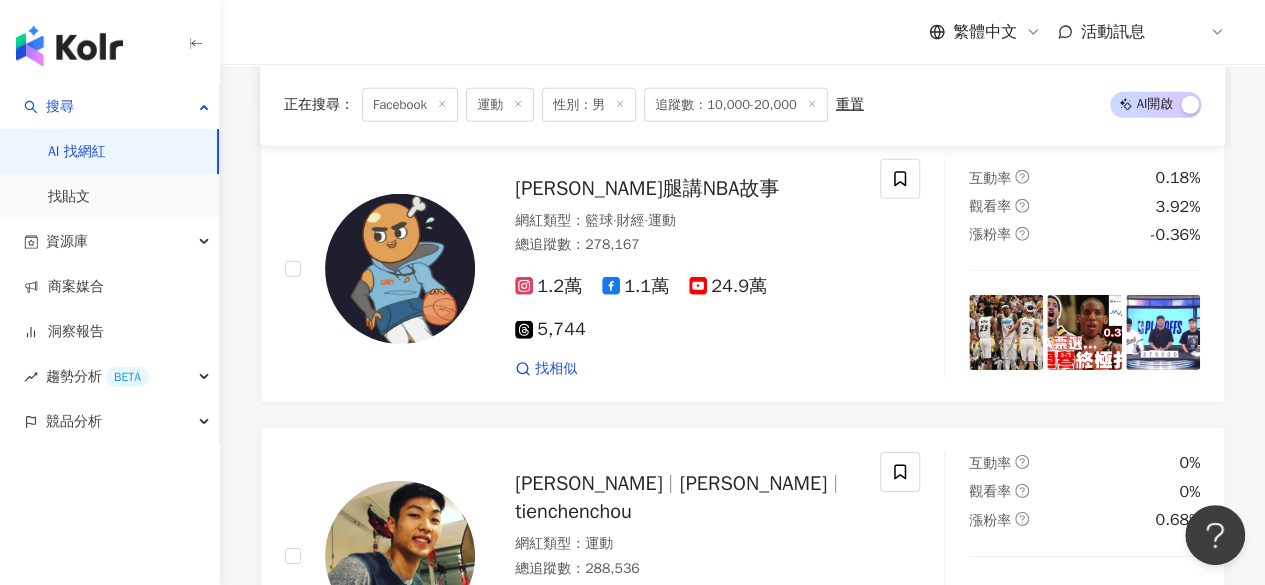 scroll, scrollTop: 3100, scrollLeft: 0, axis: vertical 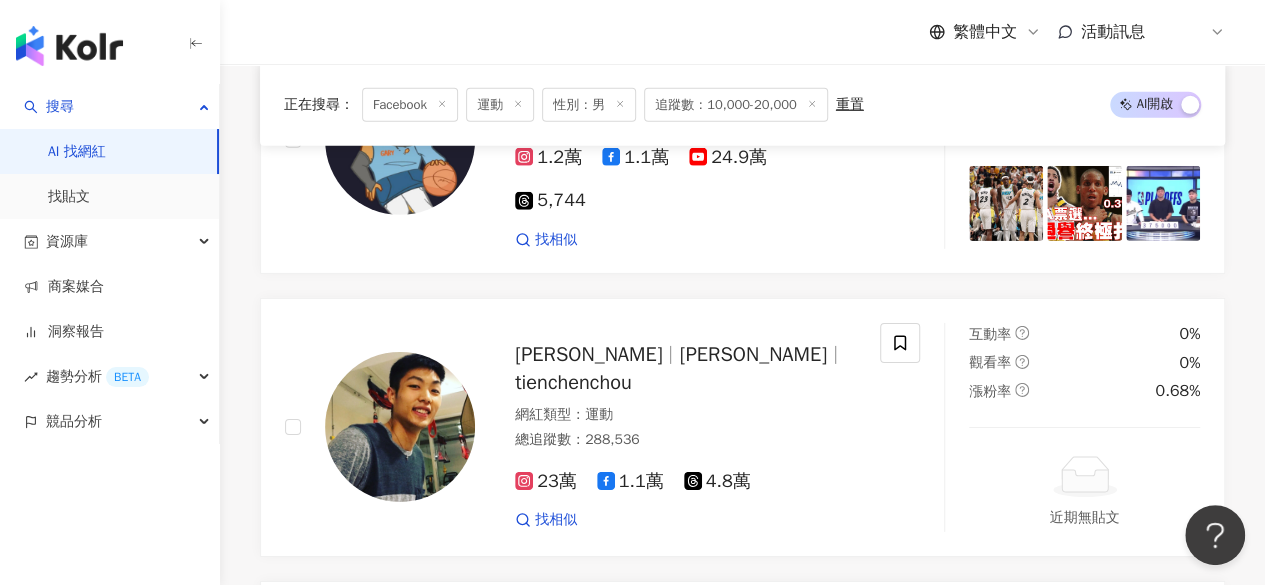 click on "追蹤數：10,000-20,000" at bounding box center [736, 105] 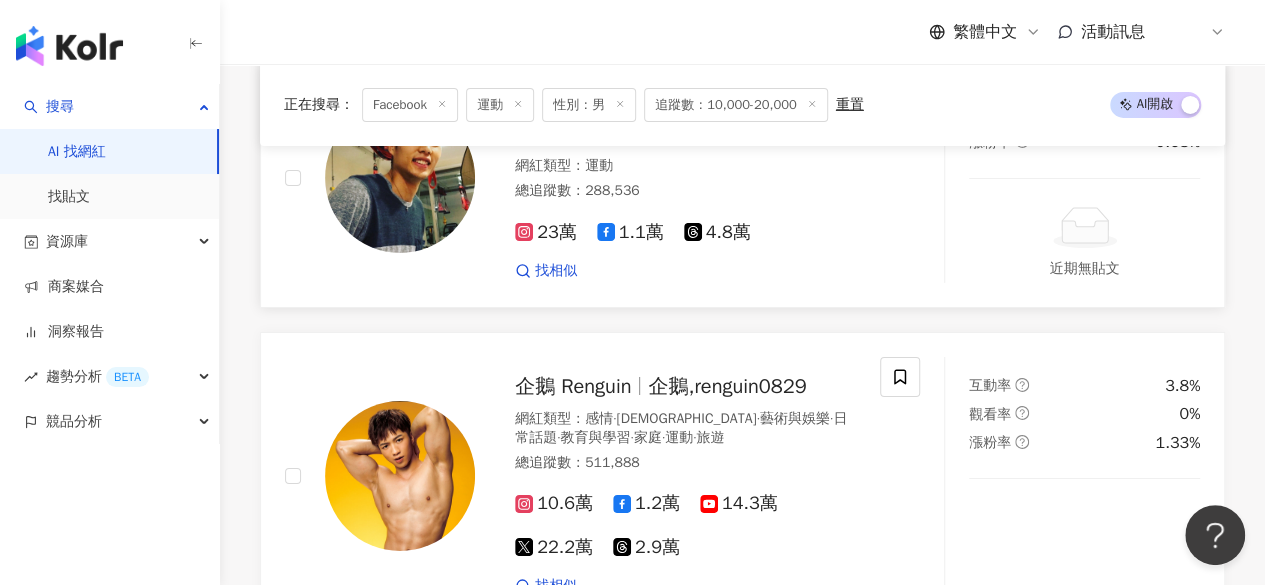 scroll, scrollTop: 3700, scrollLeft: 0, axis: vertical 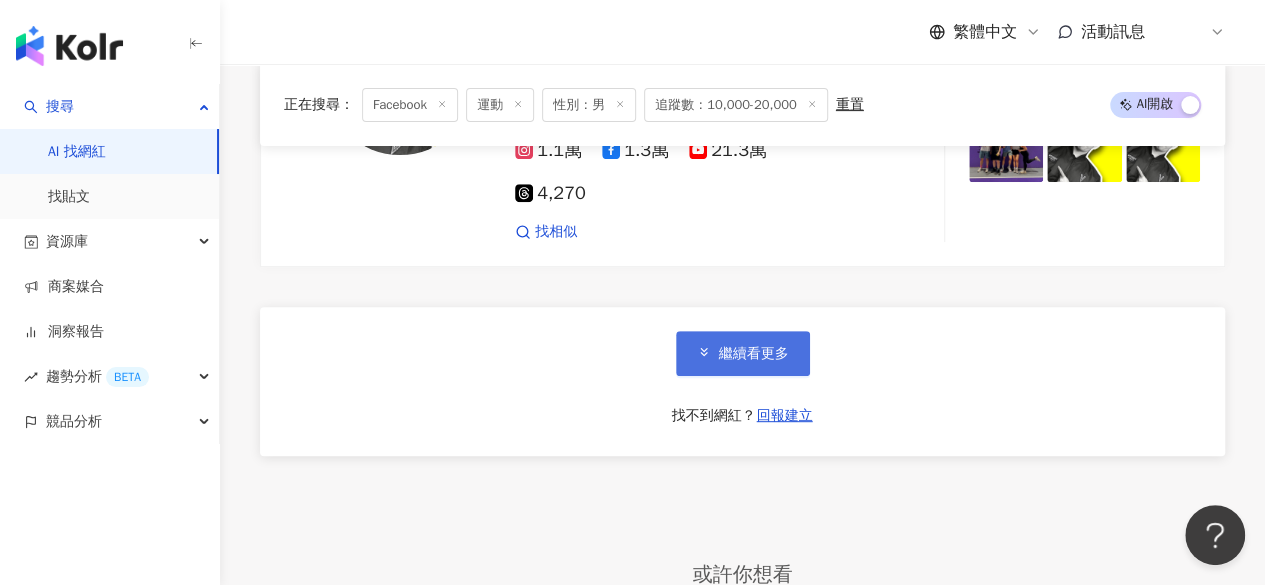 click on "繼續看更多" at bounding box center (754, 354) 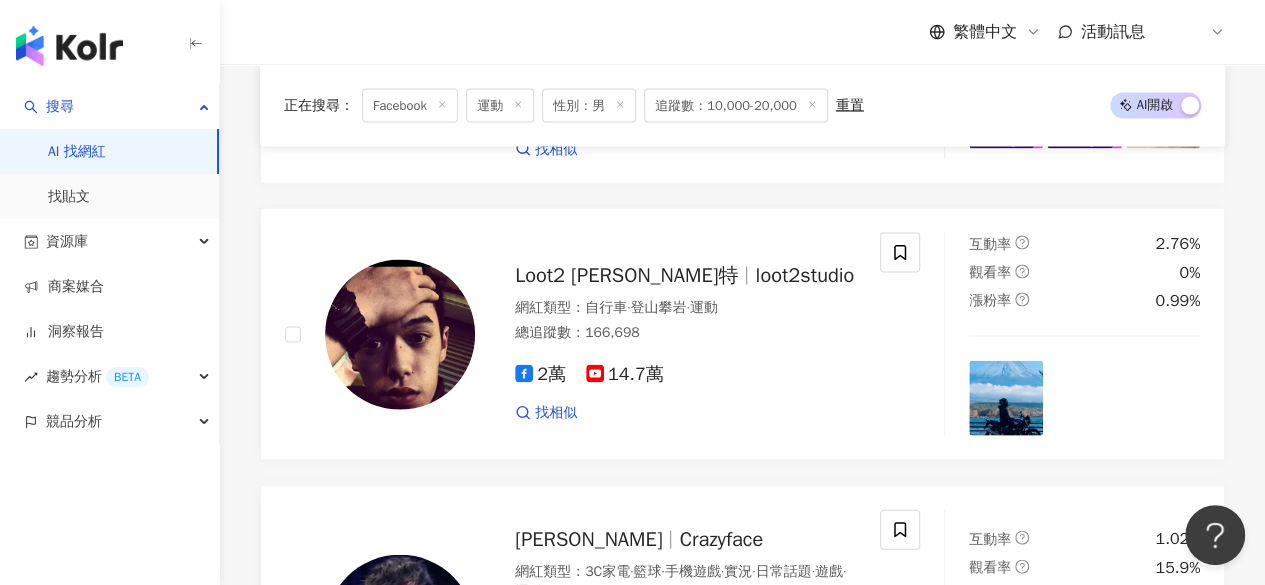 scroll, scrollTop: 5900, scrollLeft: 0, axis: vertical 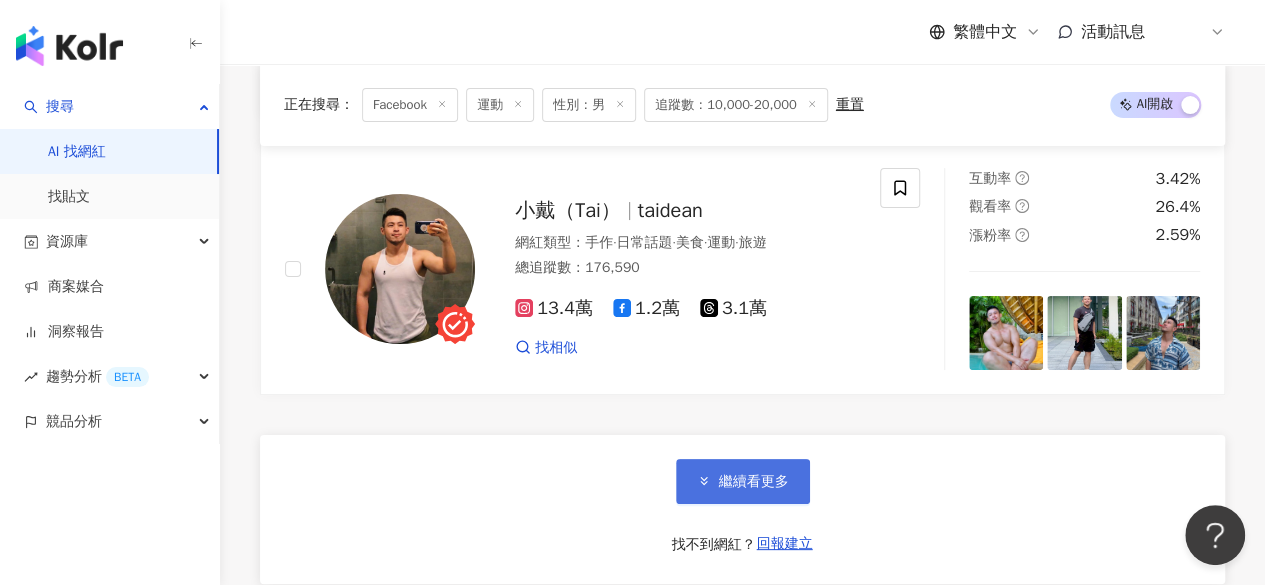 click on "繼續看更多" at bounding box center (754, 482) 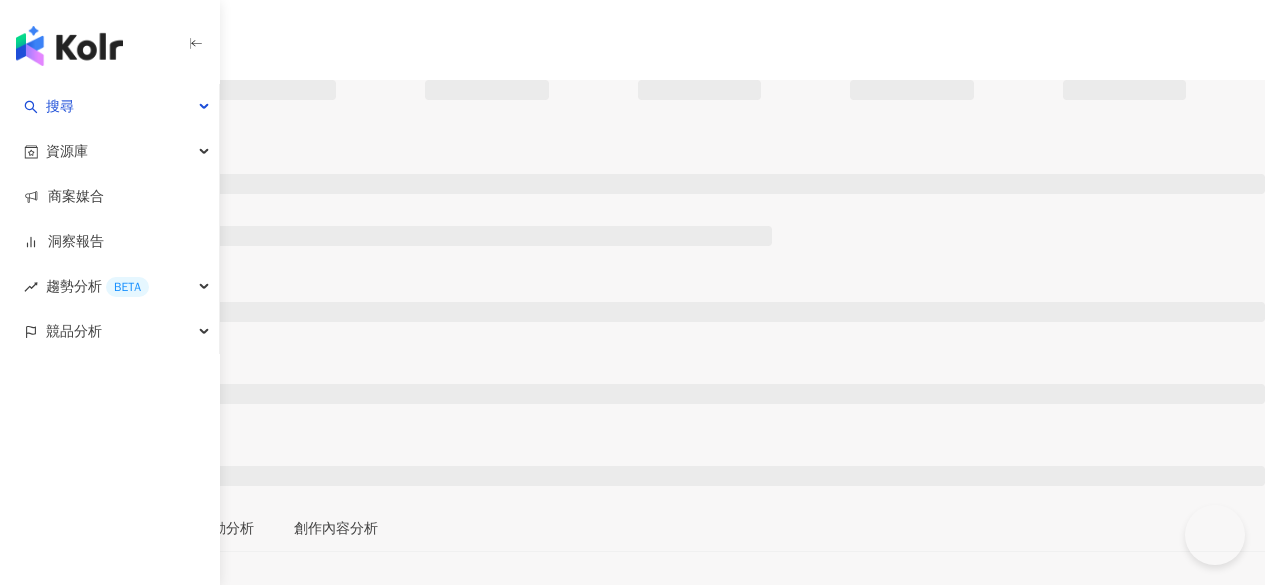 scroll, scrollTop: 0, scrollLeft: 0, axis: both 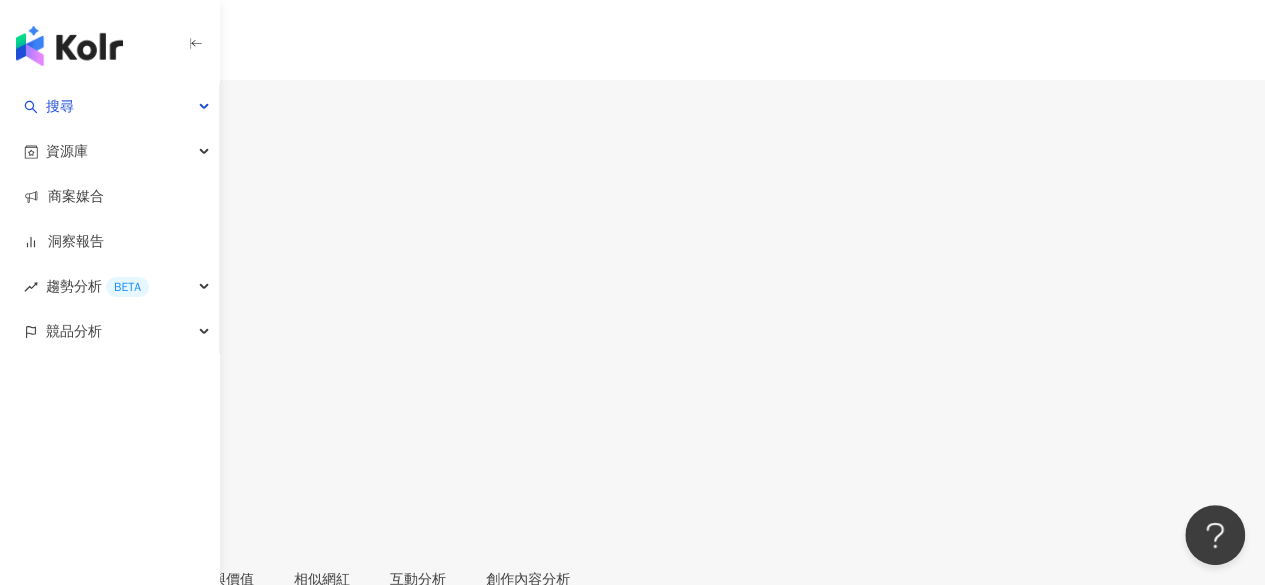click on "https://www.instagram.com/ropeway724/" at bounding box center [87, 869] 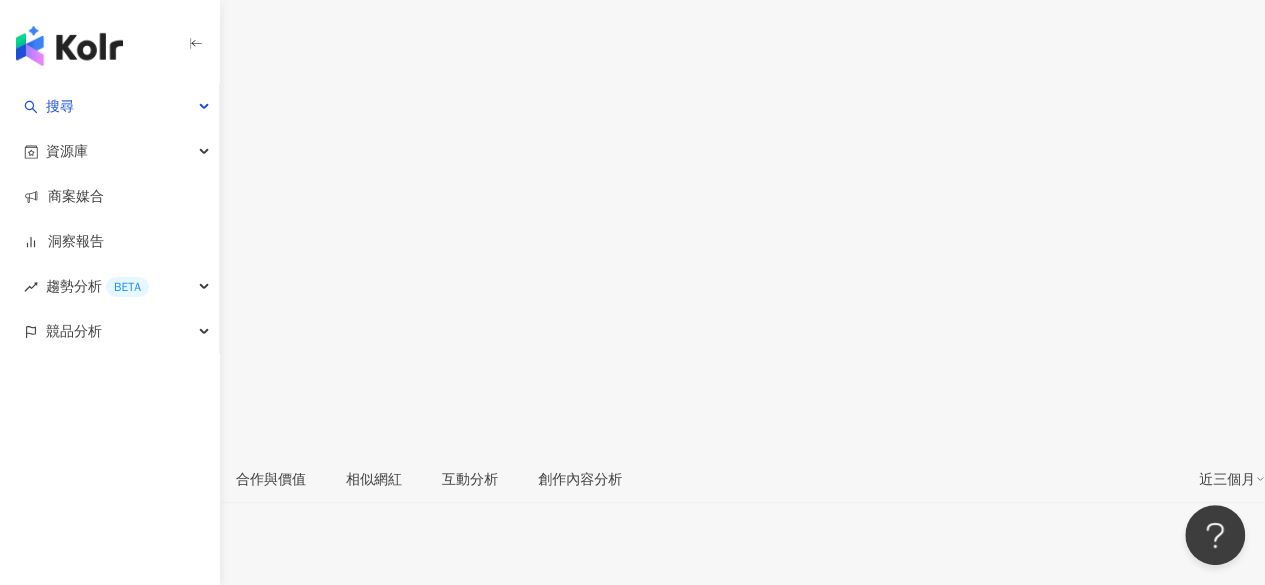 scroll, scrollTop: 400, scrollLeft: 0, axis: vertical 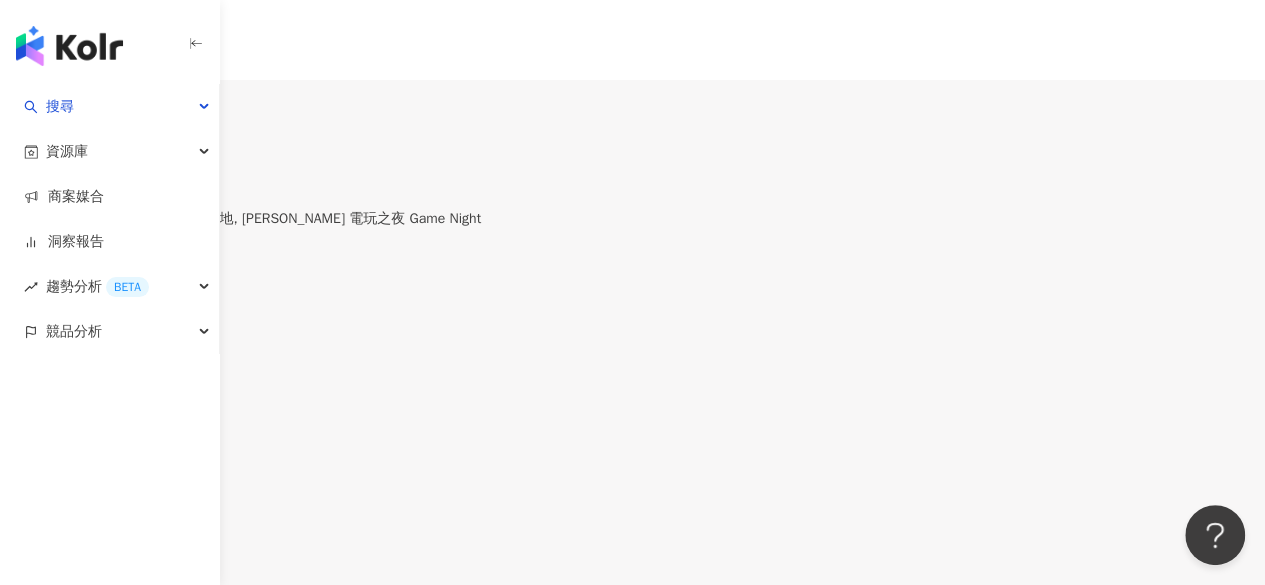 click on "總覽 受眾分析 合作與價值 相似網紅 互動分析 創作內容分析" at bounding box center [632, 596] 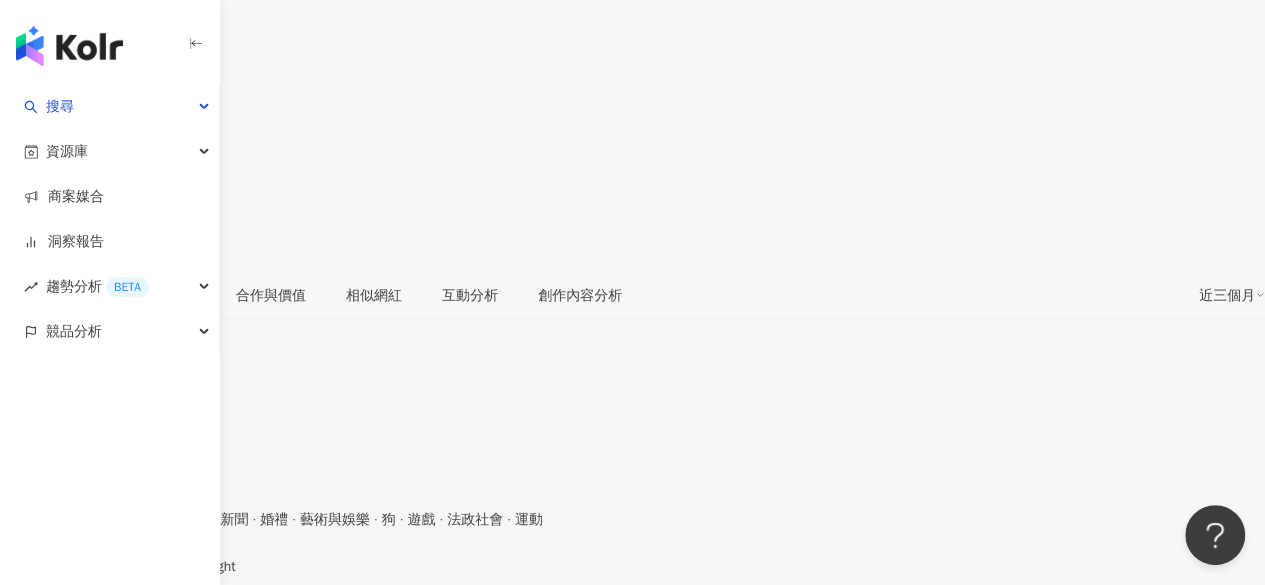click on "https://www.instagram.com/matt_gamenight/" at bounding box center [87, 585] 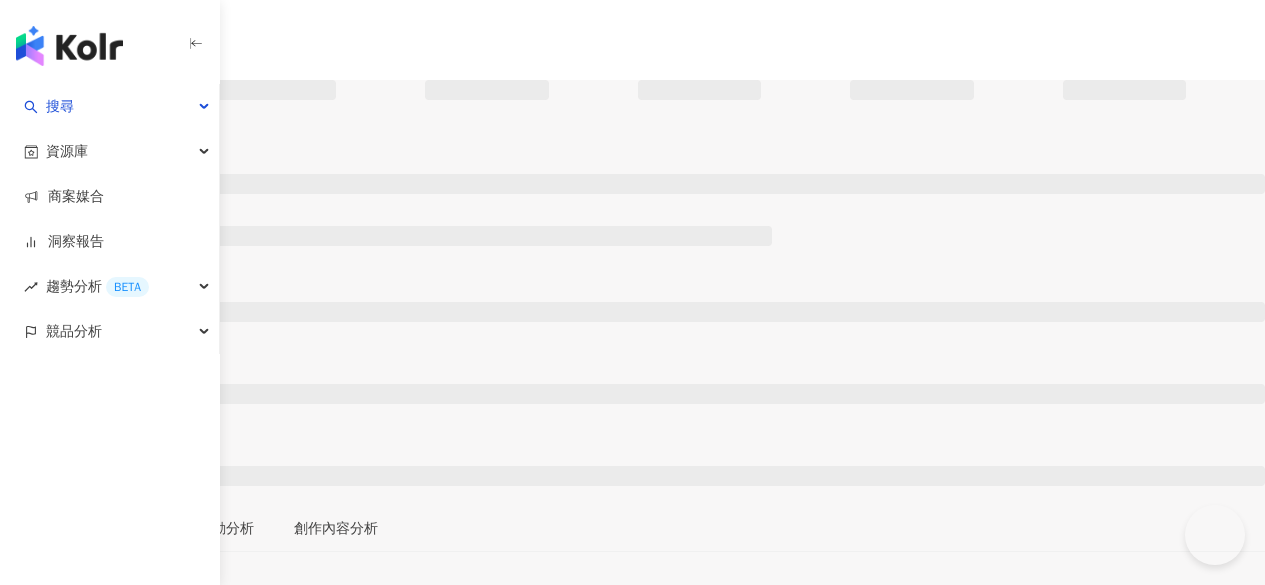 scroll, scrollTop: 0, scrollLeft: 0, axis: both 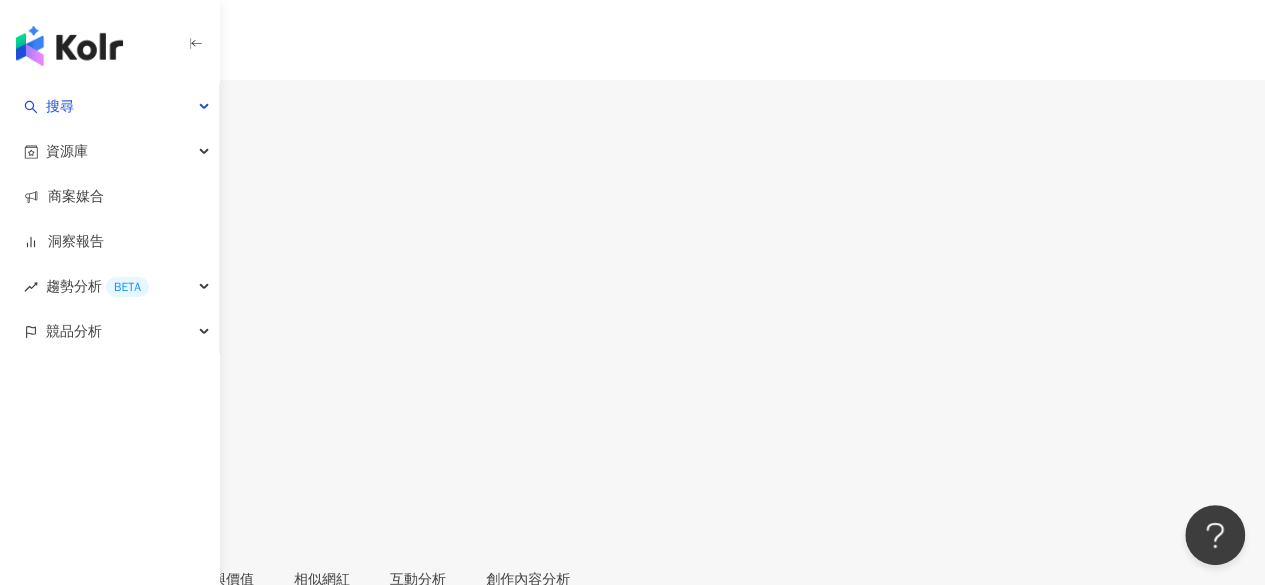 click on "1.9萬 1.5萬 14.7萬 1.1萬 台北騎士 Taipei Rider 追蹤數 18,631 互動率 4.54% 觀看率 214% 總覽 受眾分析 合作與價值 相似網紅 互動分析 創作內容分析 總覽 最後更新日期：[DATE] 近三個月 Instagram 網紅基本資料 性別   男 主要語言   繁體中文 90.8% 網紅類型 汽車 · 自行車 · 日常話題 · 交通工具 · 旅遊 社群簡介 台北騎士 Taipei Rider | taipei_rider [URL][DOMAIN_NAME] YouTube：台北騎士 Taipei Rider #cbr650r 看更多 Instagram 數據總覽 95 K-Score :   優良 近期一到三個月積極發文，且漲粉率與互動率高。 查看說明 追蹤數   18,631 互動率   4.54% 良好 觀看率   214% 不佳 漲粉率   35.7% 一般 受眾主要性別   男性 76% 受眾主要年齡   25-34 歲 76% 商業合作內容覆蓋比例   30% AI Instagram 成效等級三大指標 互動率 4.54% 良好 同等級網紅的互動率中位數為  0.19% 觀看率 214% 不佳 35.5% 漲粉率 35.7% 一般 0.8% ：" at bounding box center (632, 4530) 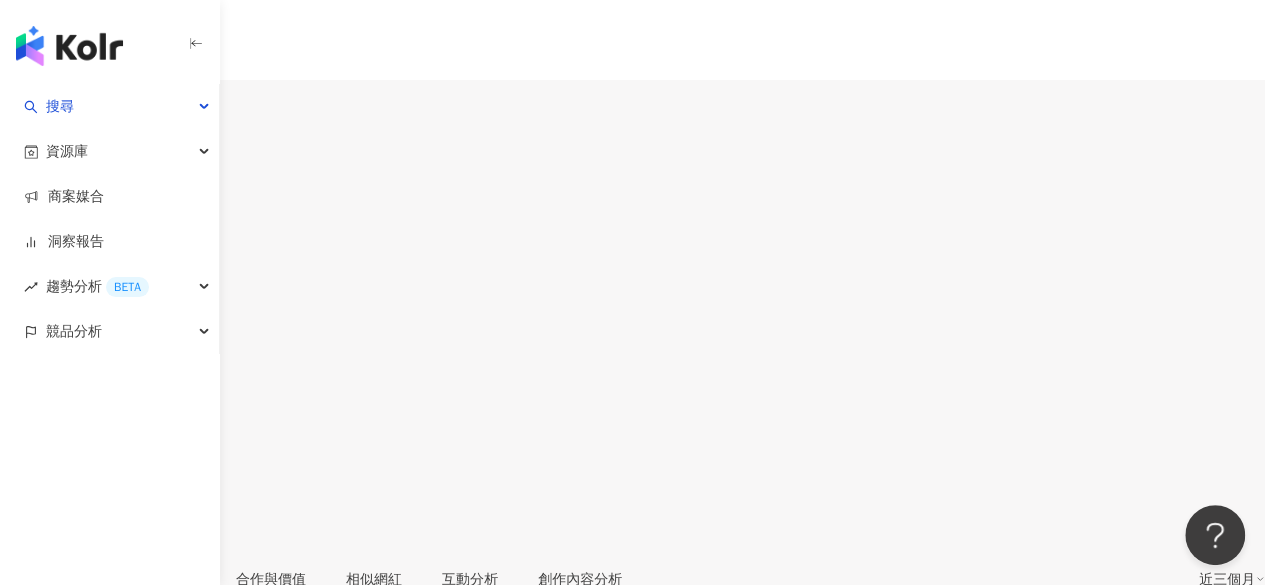 scroll, scrollTop: 500, scrollLeft: 0, axis: vertical 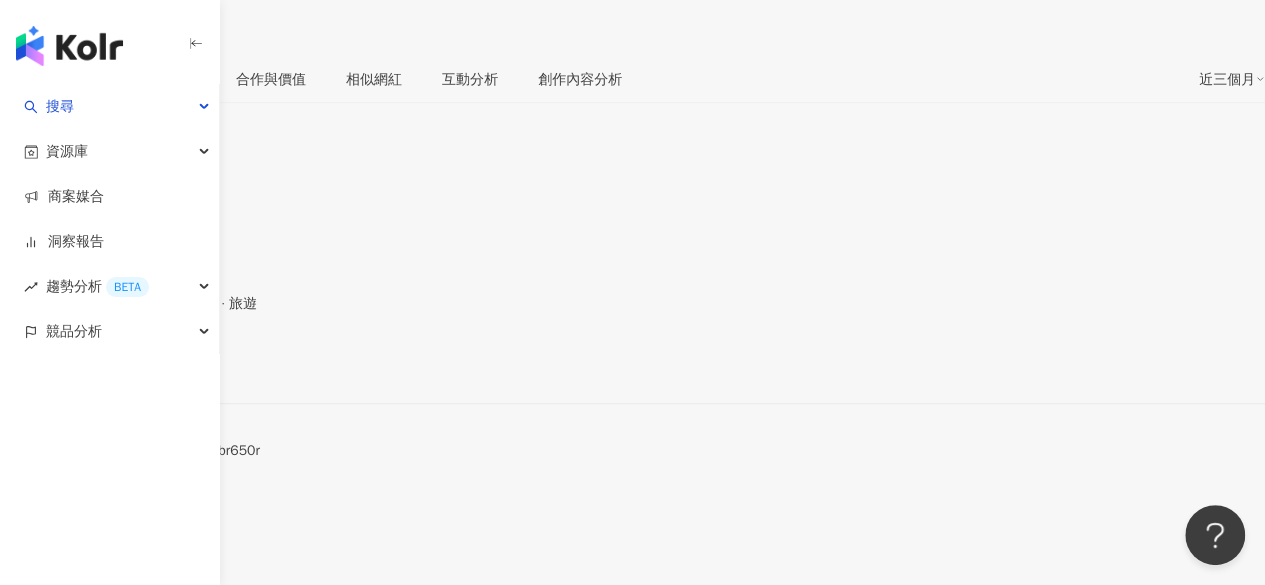 click on "[URL][DOMAIN_NAME]" at bounding box center [87, 369] 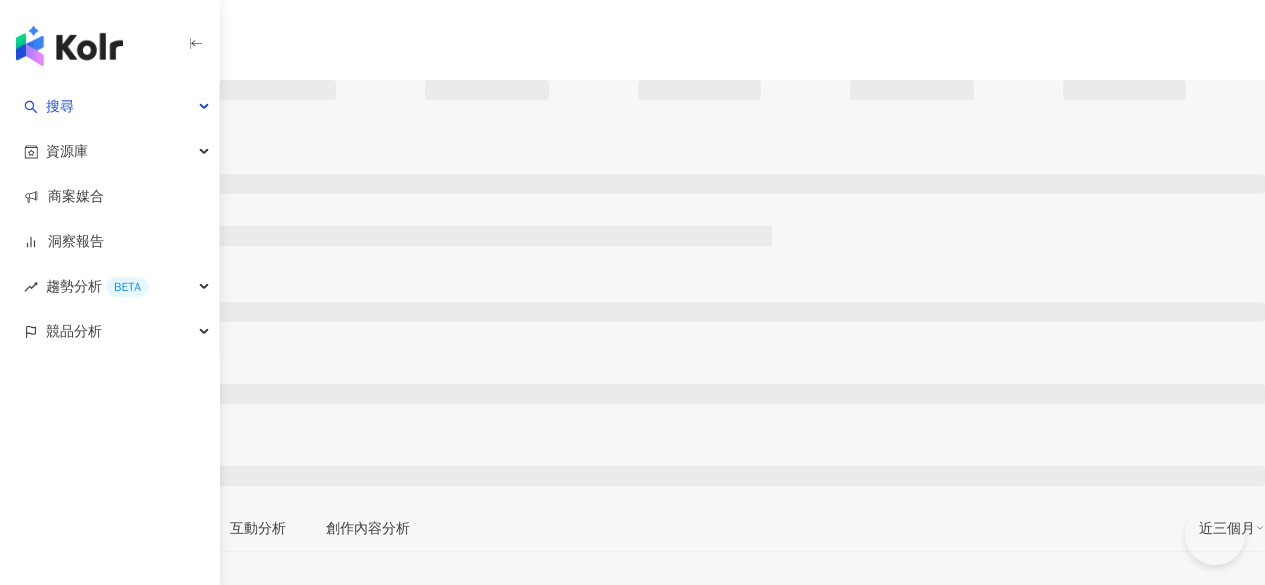 scroll, scrollTop: 0, scrollLeft: 0, axis: both 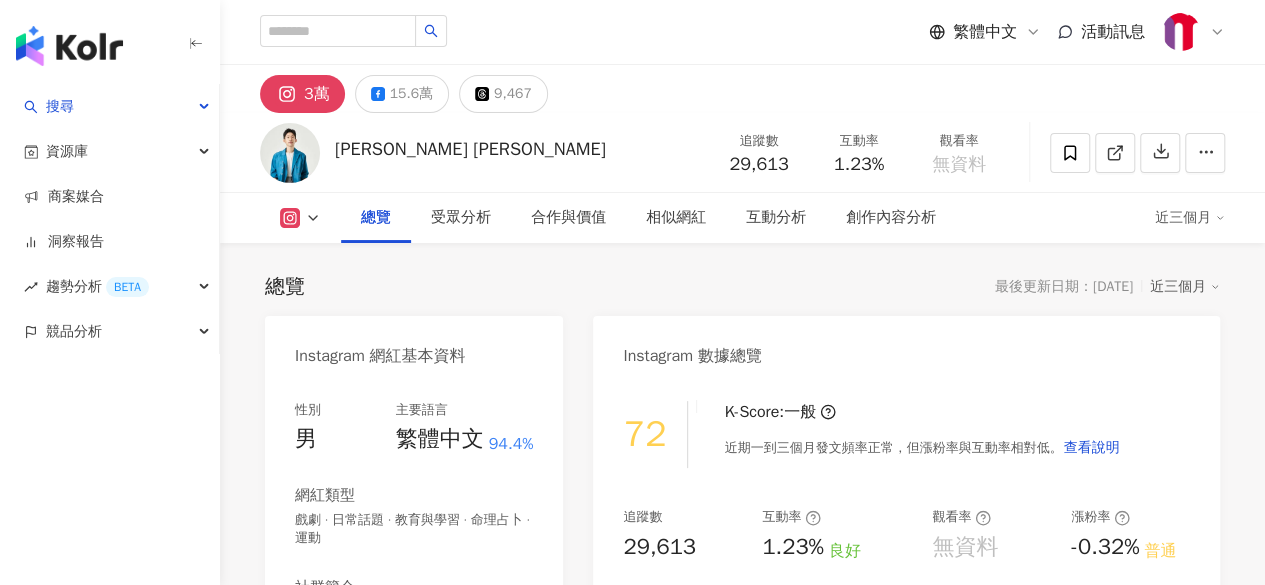 click on "[URL][DOMAIN_NAME]" at bounding box center (378, 657) 